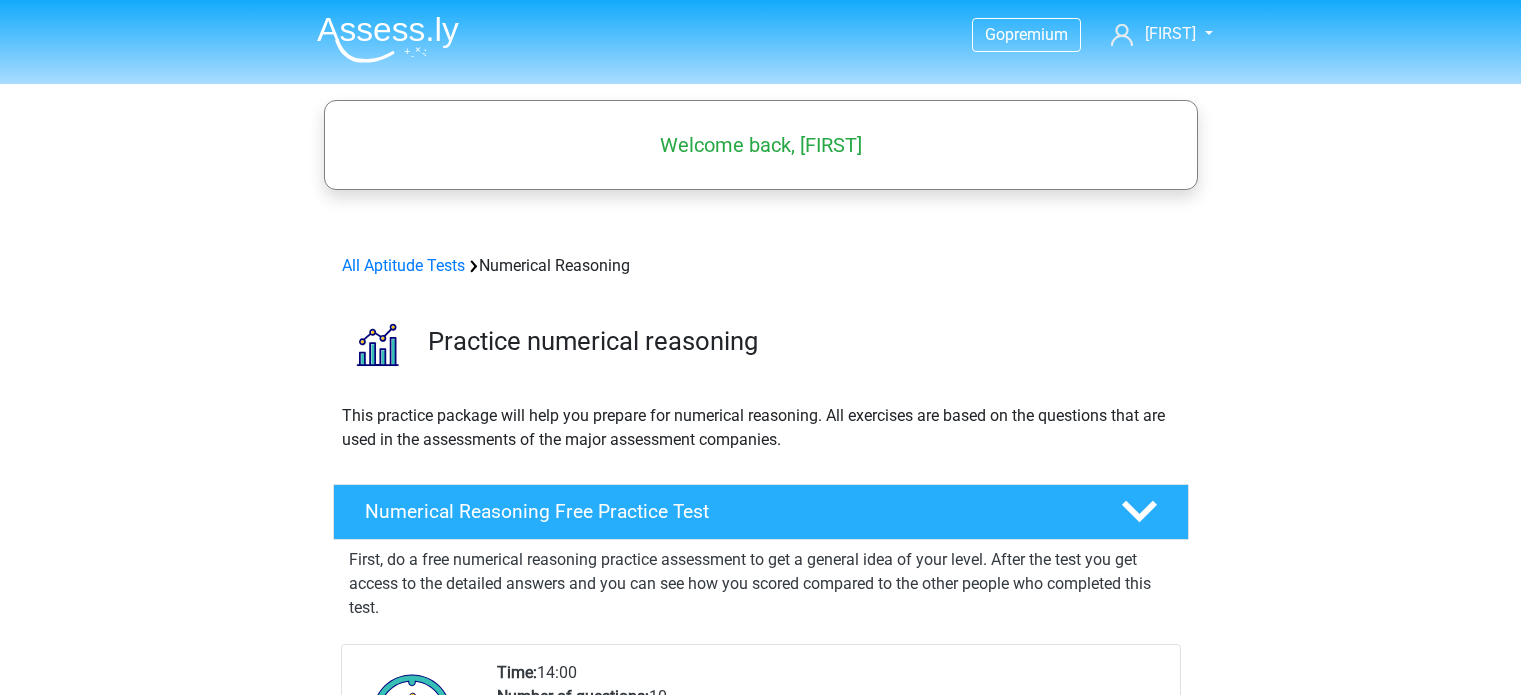 scroll, scrollTop: 0, scrollLeft: 0, axis: both 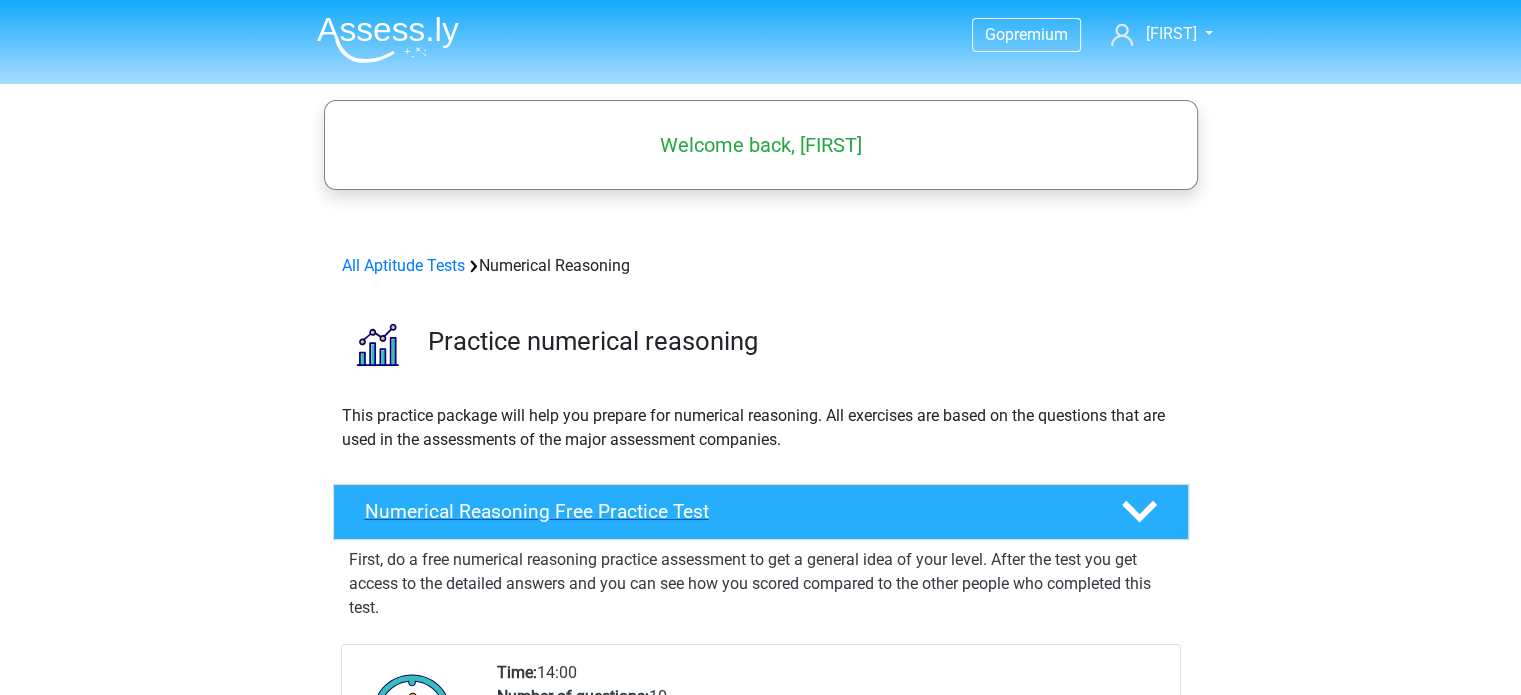click on "Numerical Reasoning
Free Practice Test" at bounding box center [761, 512] 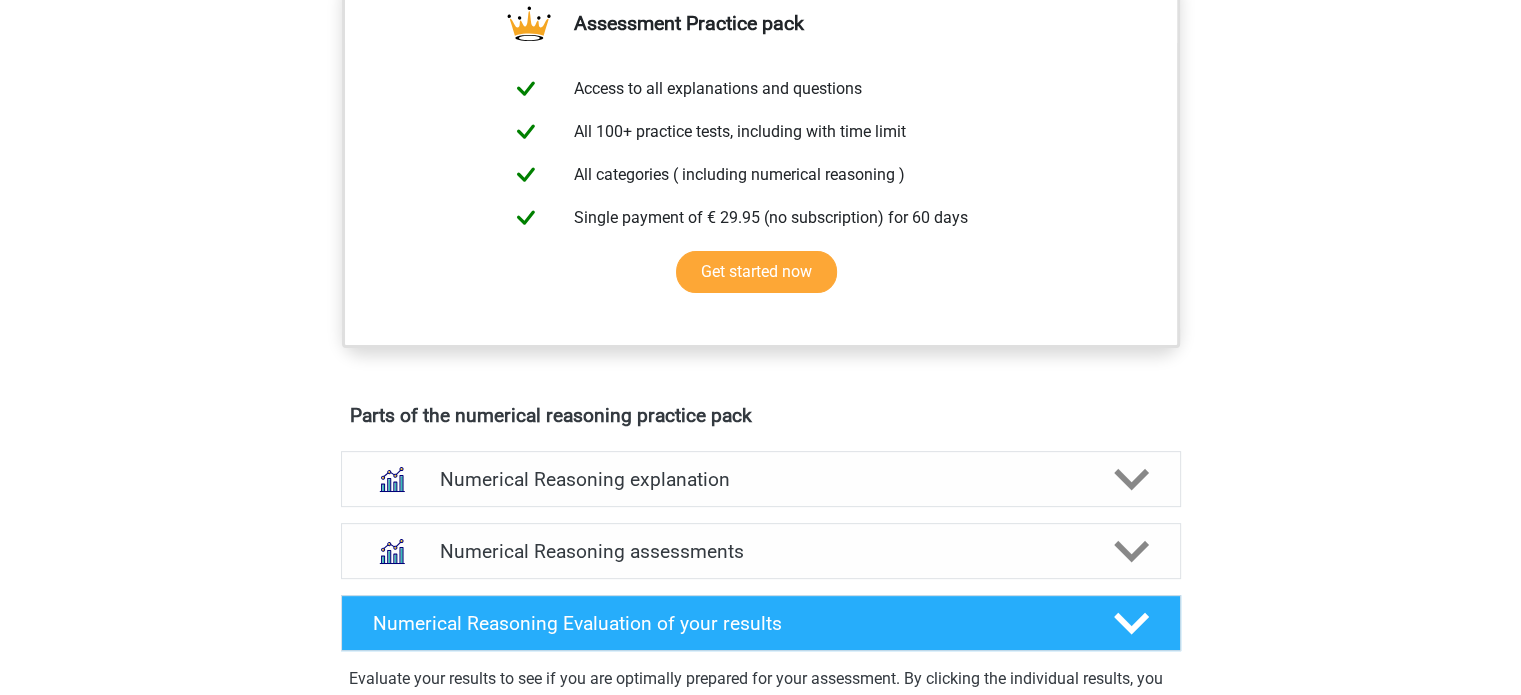 scroll, scrollTop: 566, scrollLeft: 0, axis: vertical 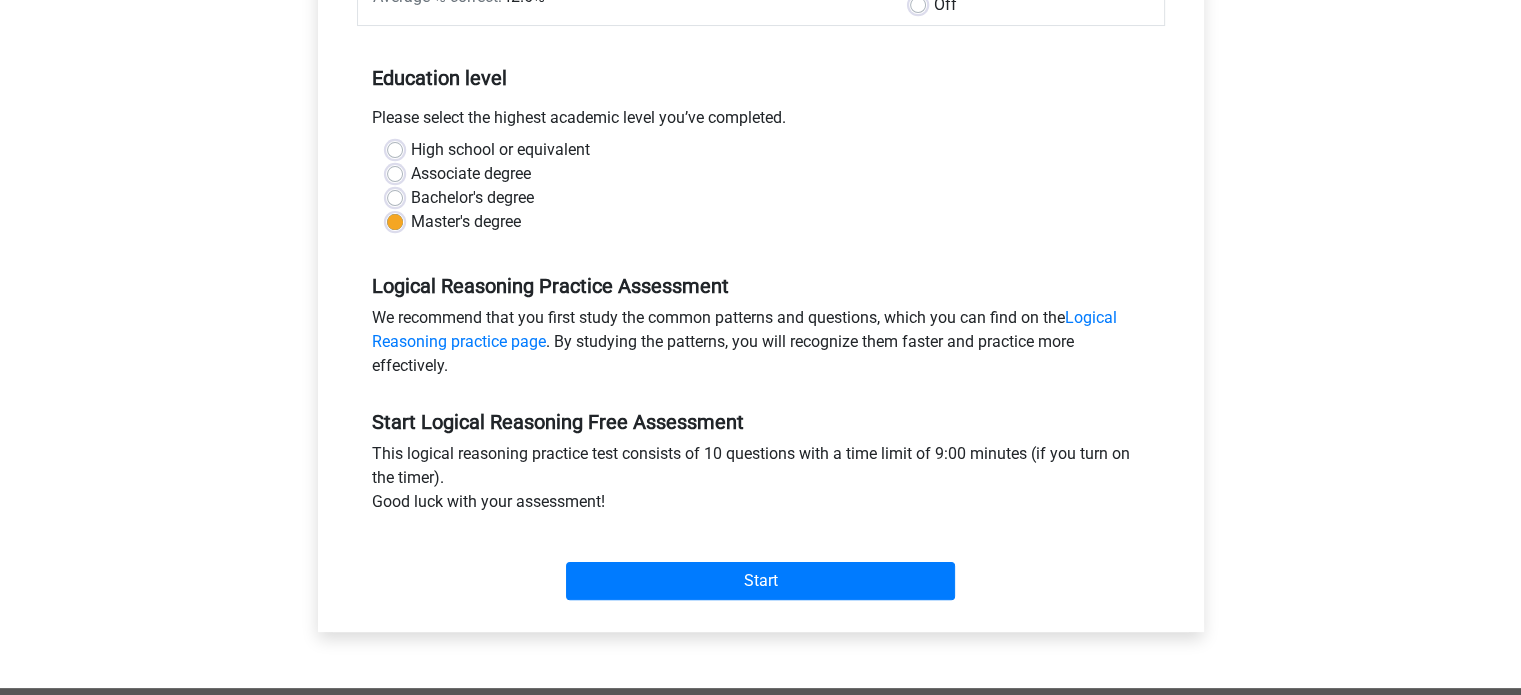 click on "Bachelor's degree" at bounding box center (472, 198) 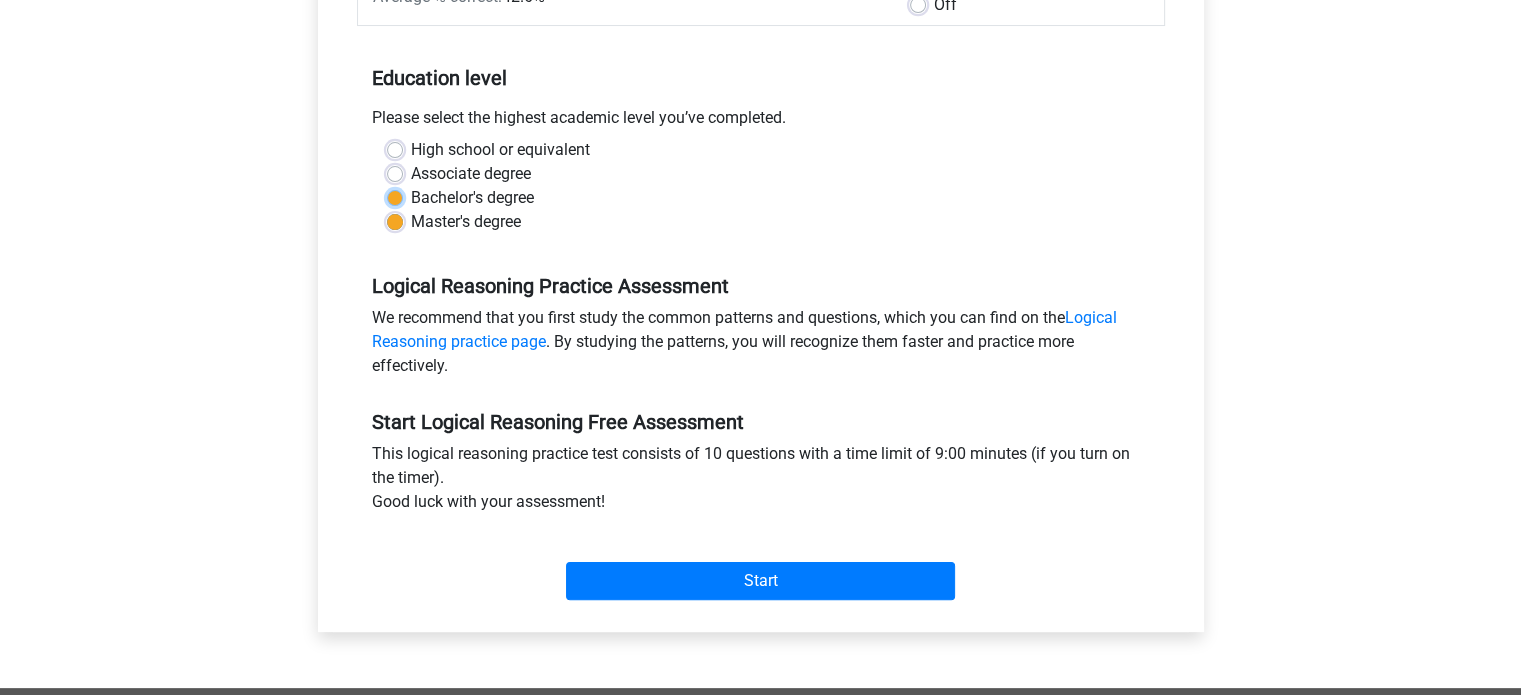 click on "Bachelor's degree" at bounding box center [395, 196] 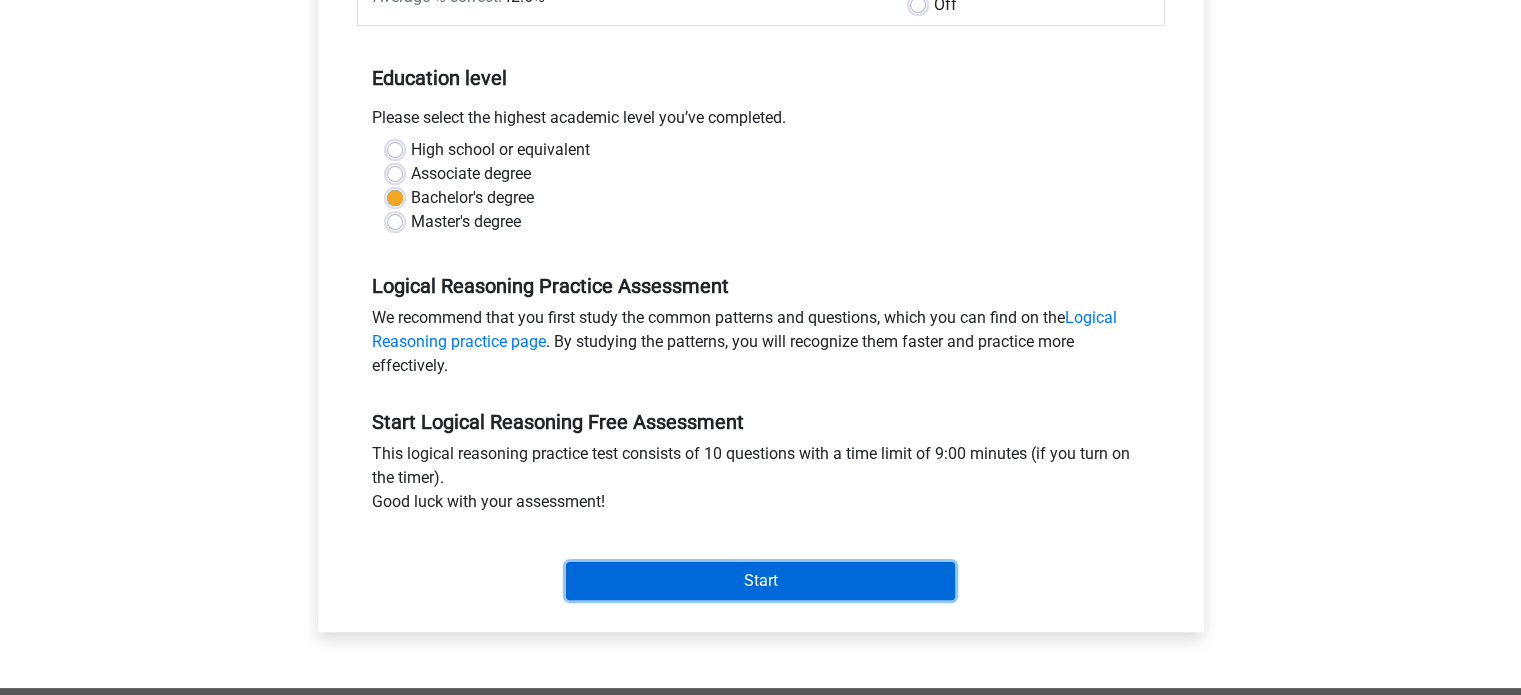 click on "Start" at bounding box center [760, 581] 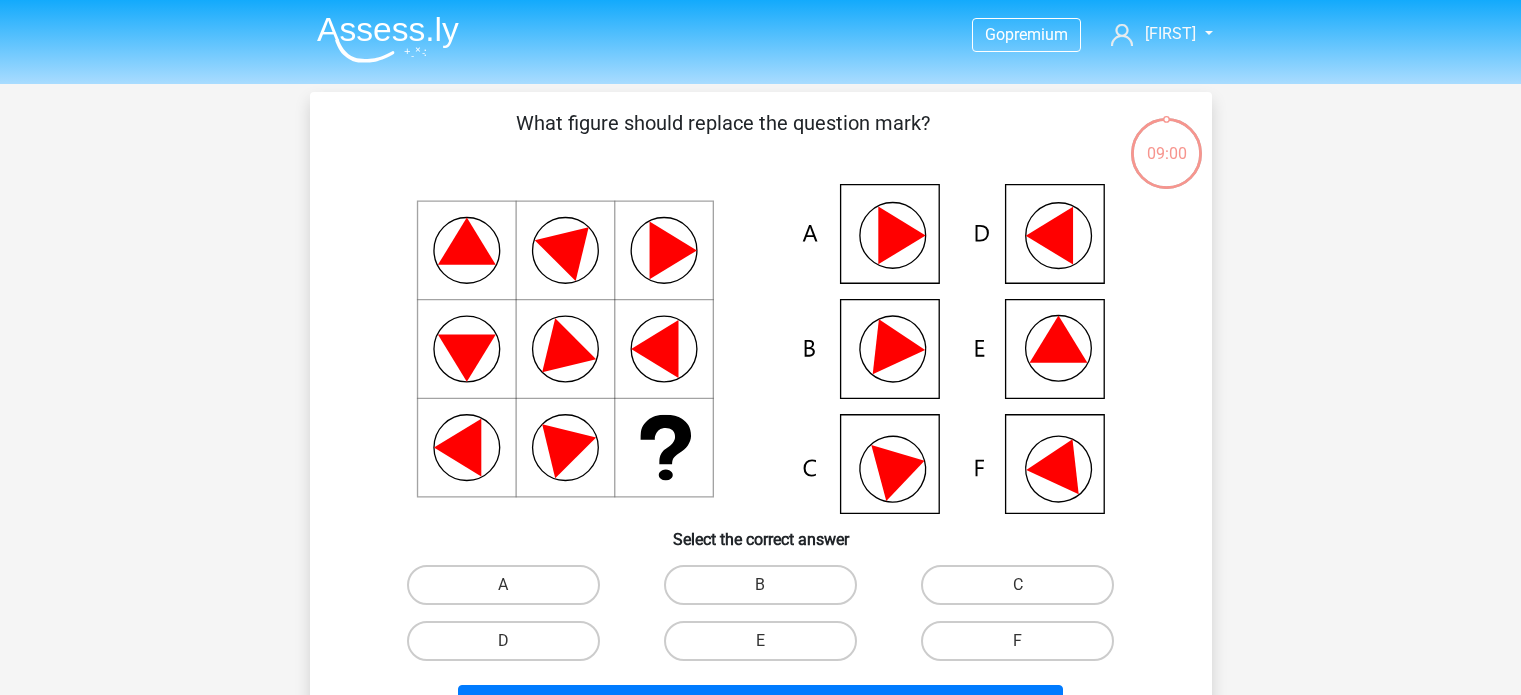 scroll, scrollTop: 0, scrollLeft: 0, axis: both 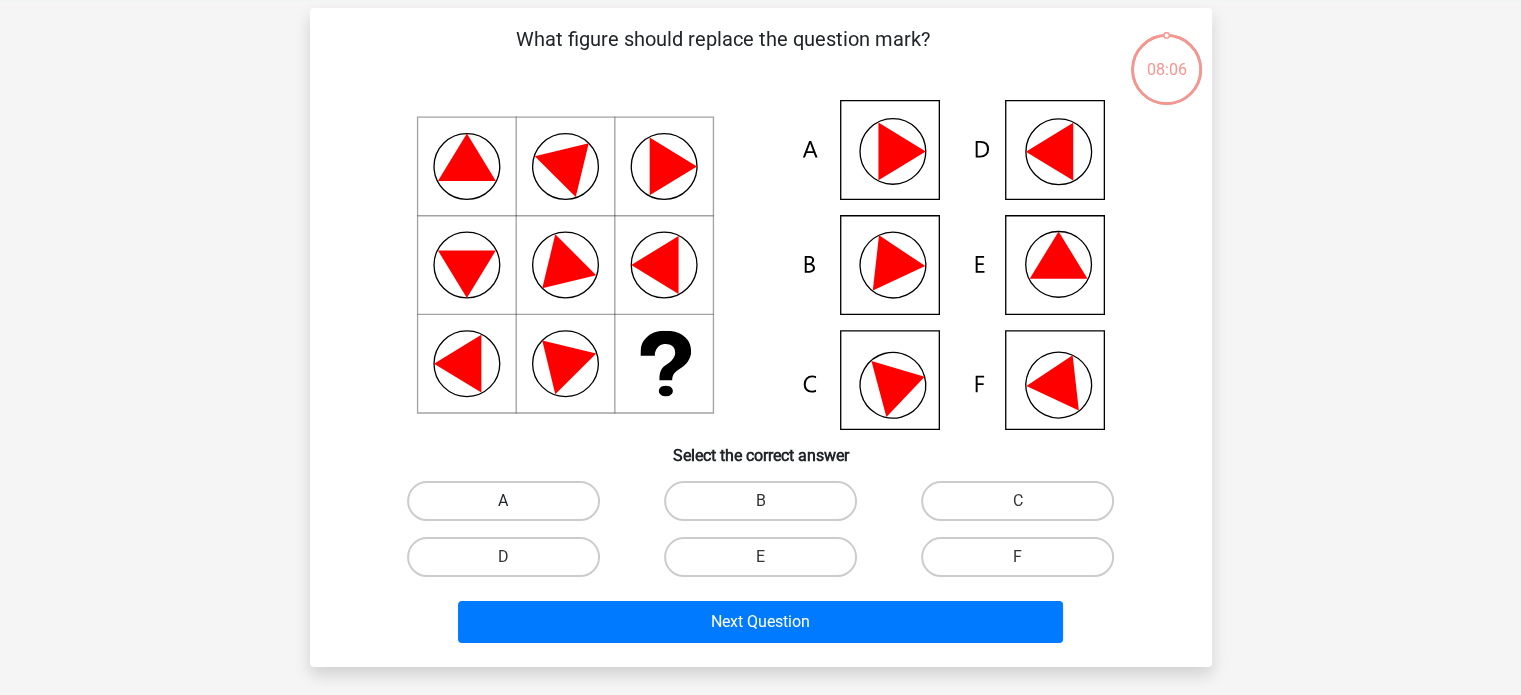 click on "A" at bounding box center (503, 501) 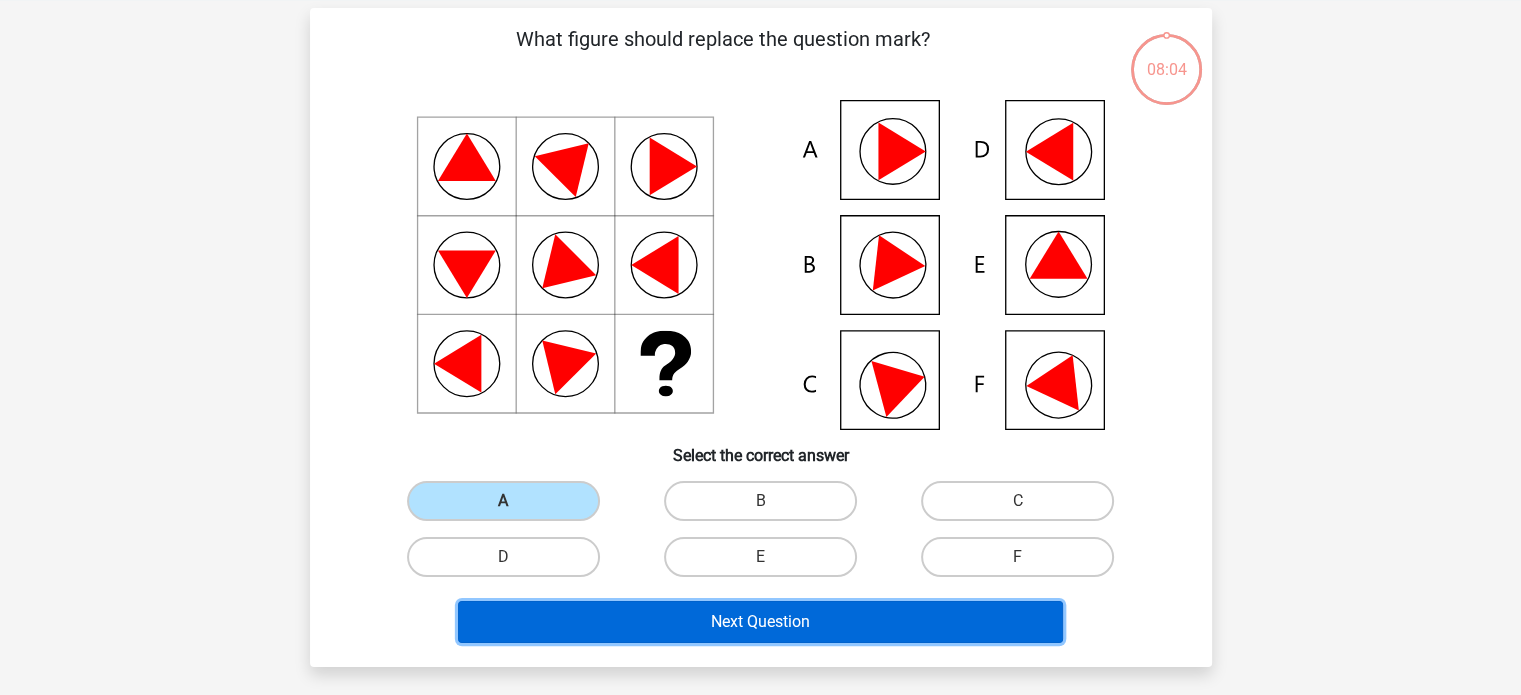 click on "Next Question" at bounding box center (760, 622) 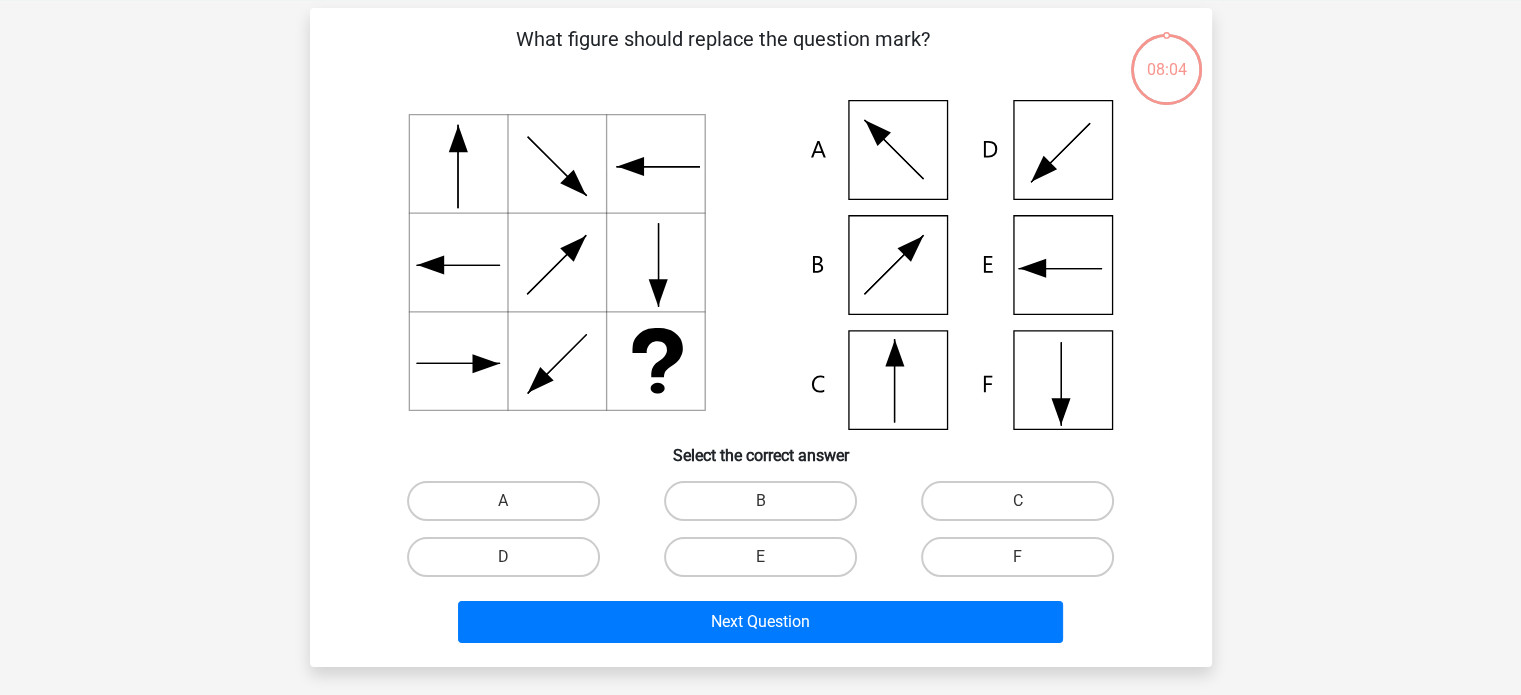 scroll, scrollTop: 92, scrollLeft: 0, axis: vertical 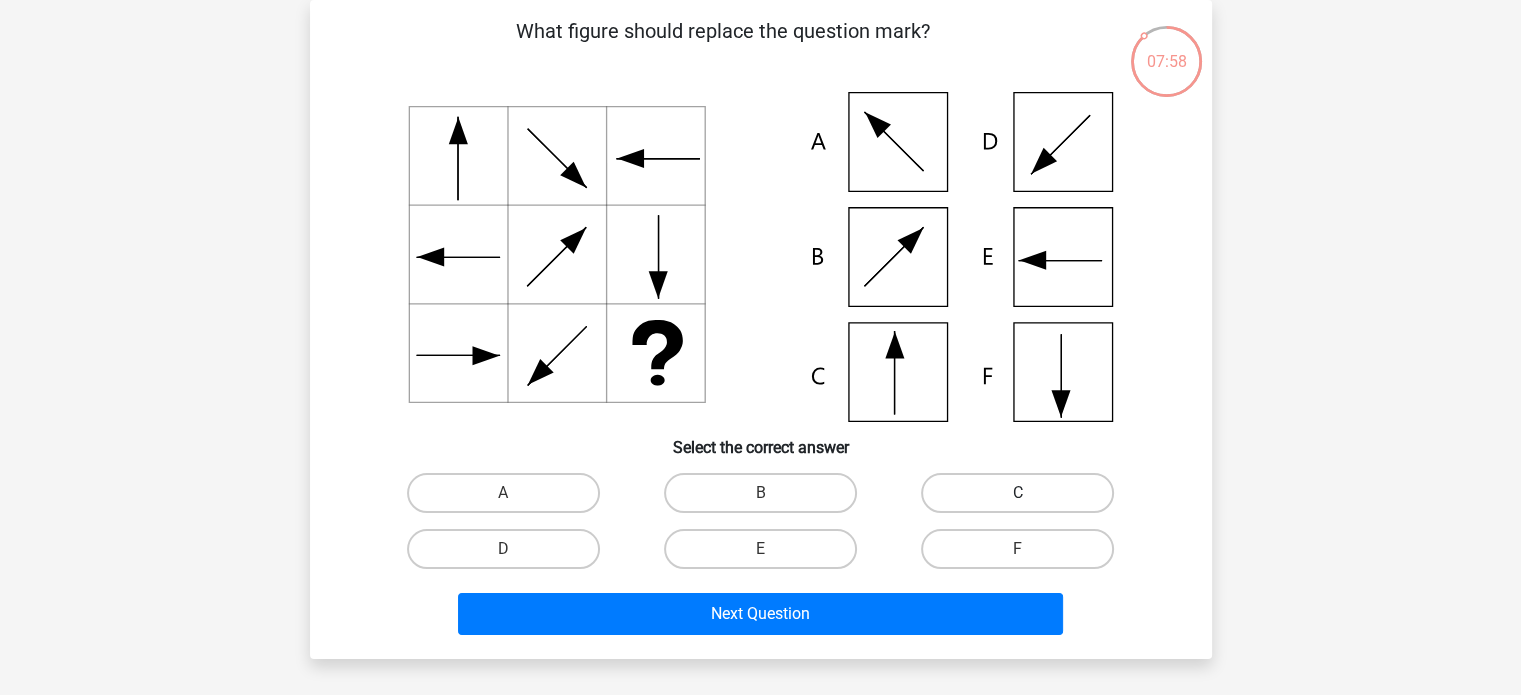 click on "C" at bounding box center [1017, 493] 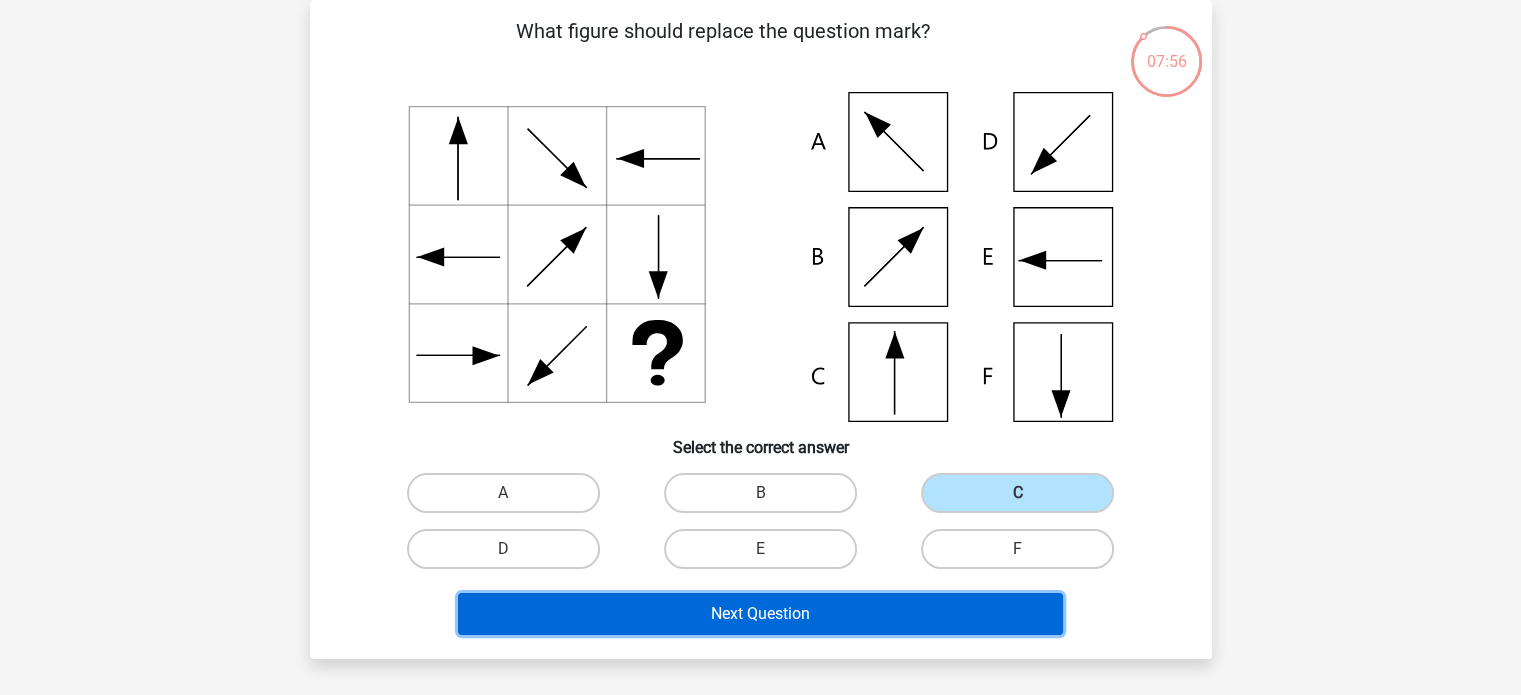 click on "Next Question" at bounding box center [760, 614] 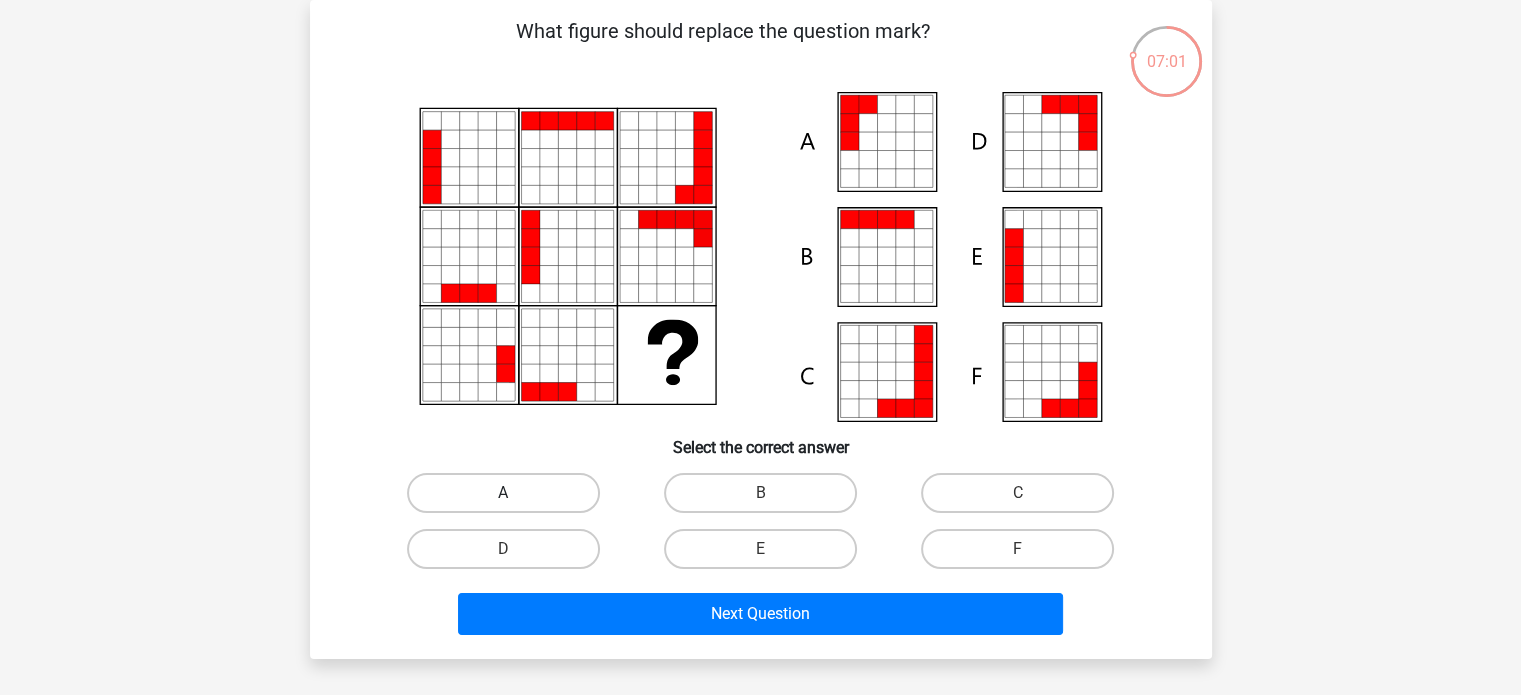 click on "A" at bounding box center (503, 493) 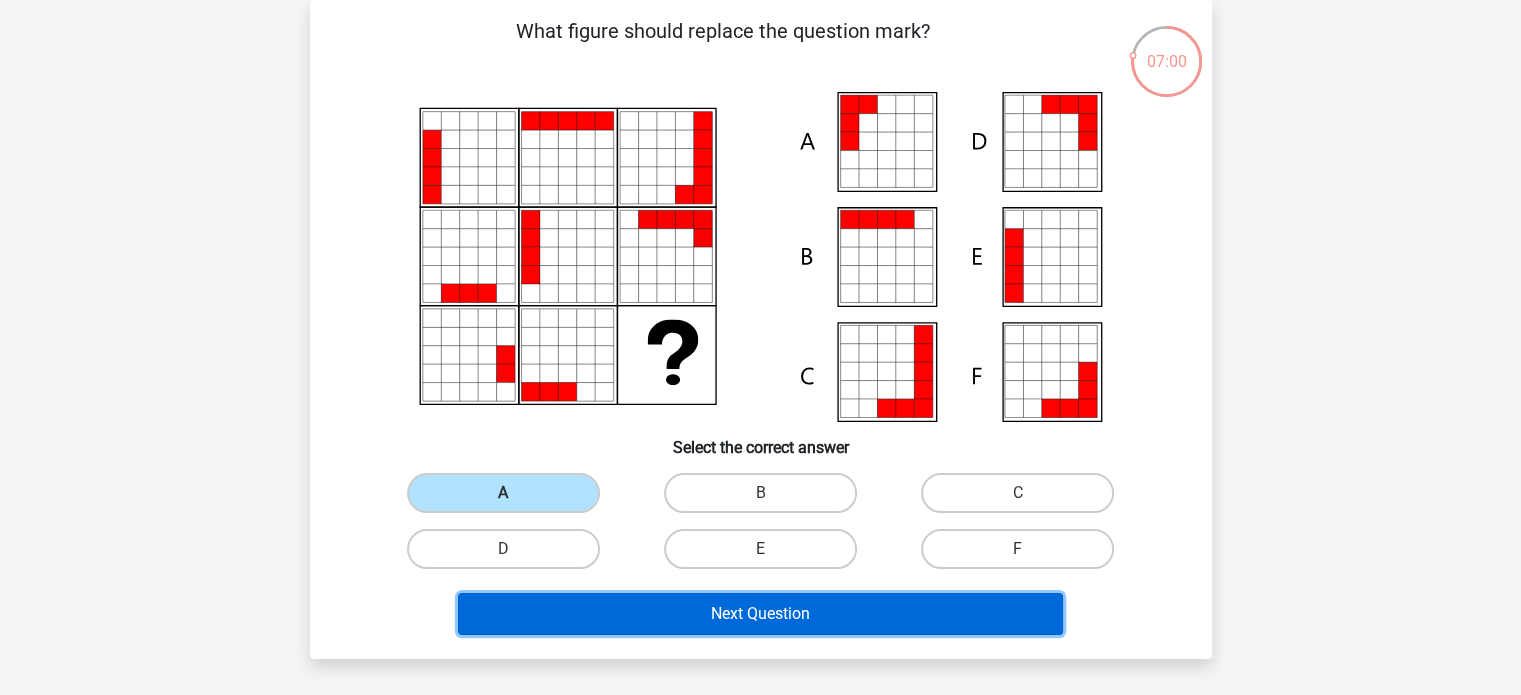 click on "Next Question" at bounding box center (760, 614) 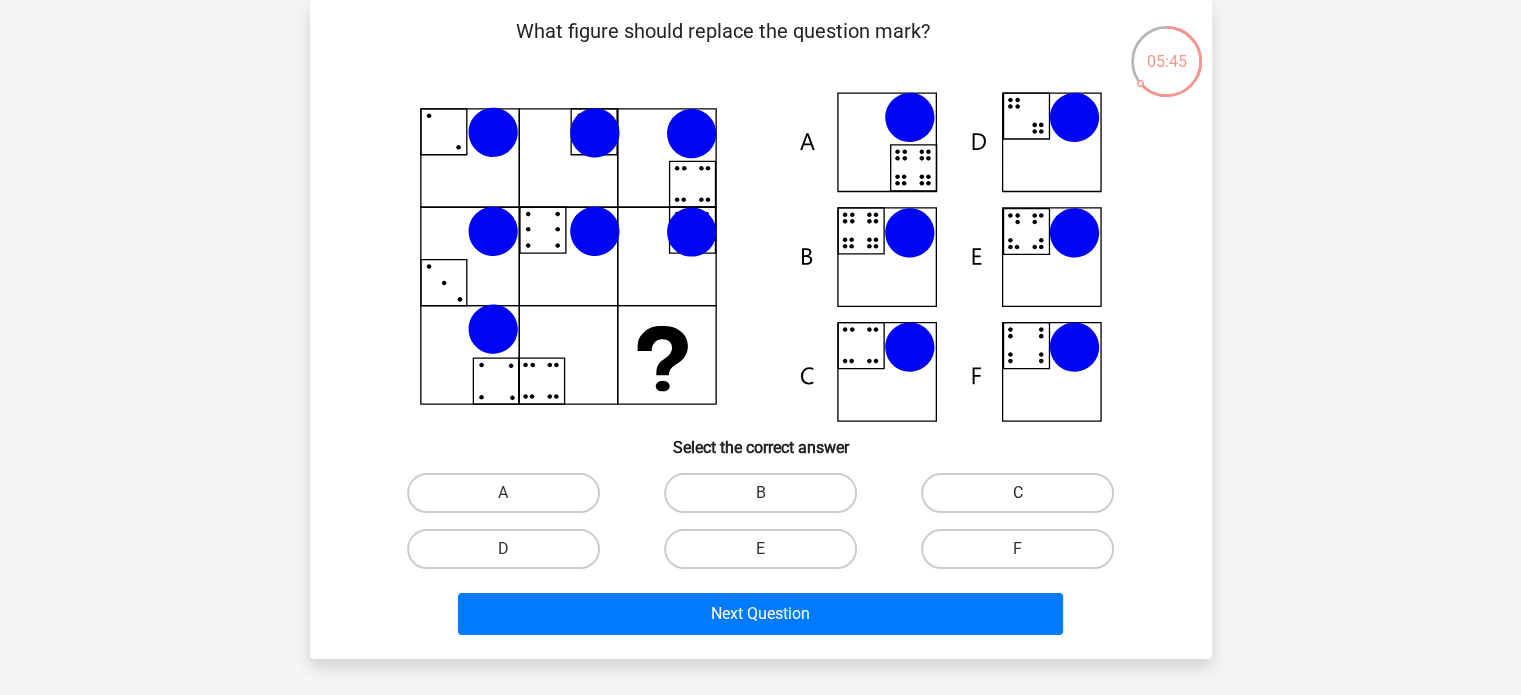 click on "C" at bounding box center [1017, 493] 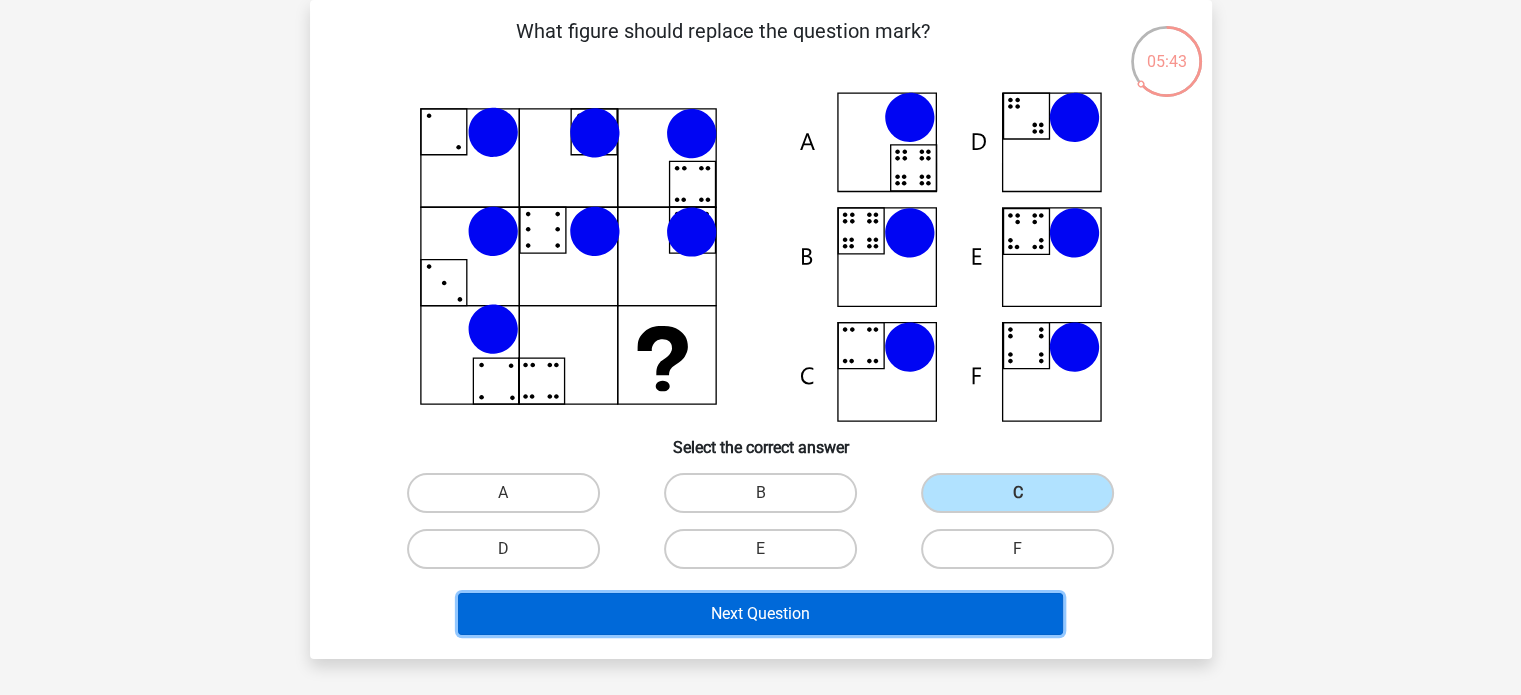 click on "Next Question" at bounding box center [760, 614] 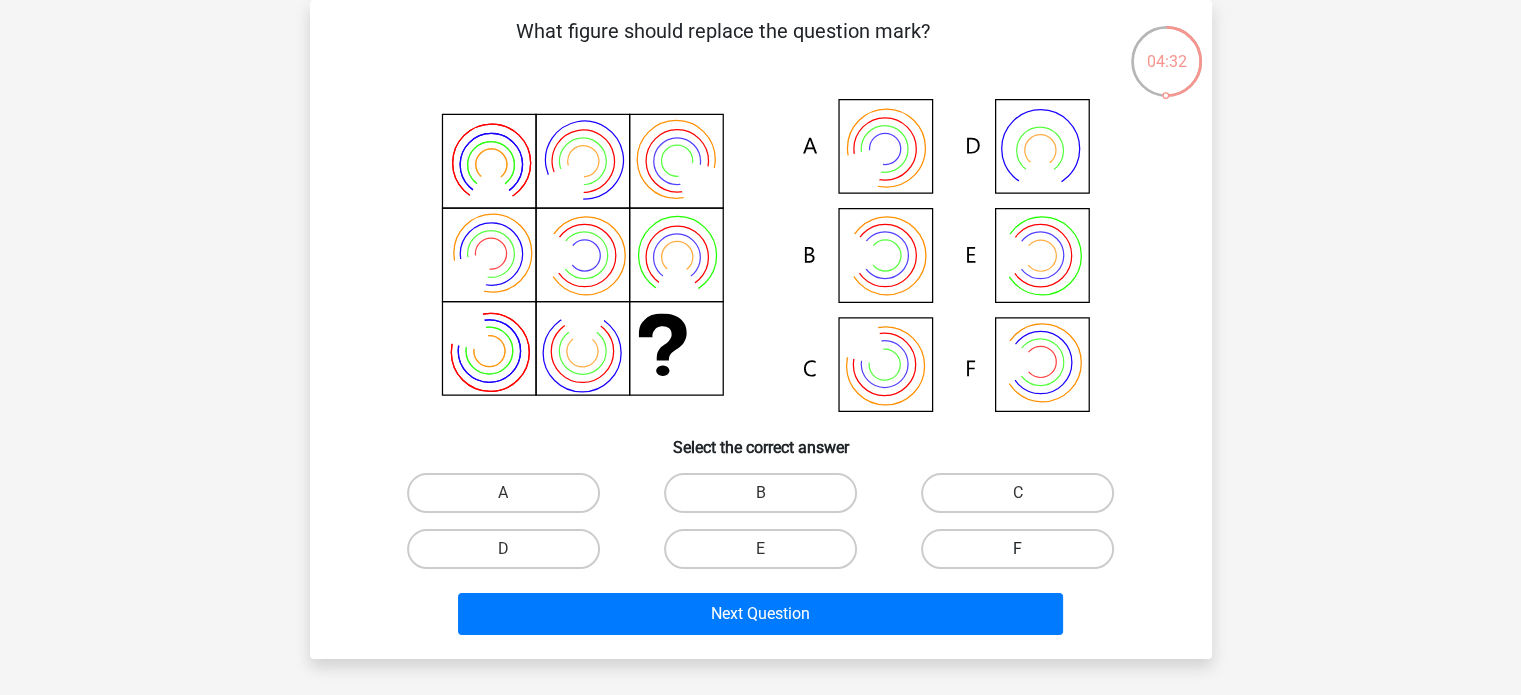 click on "F" at bounding box center [1017, 549] 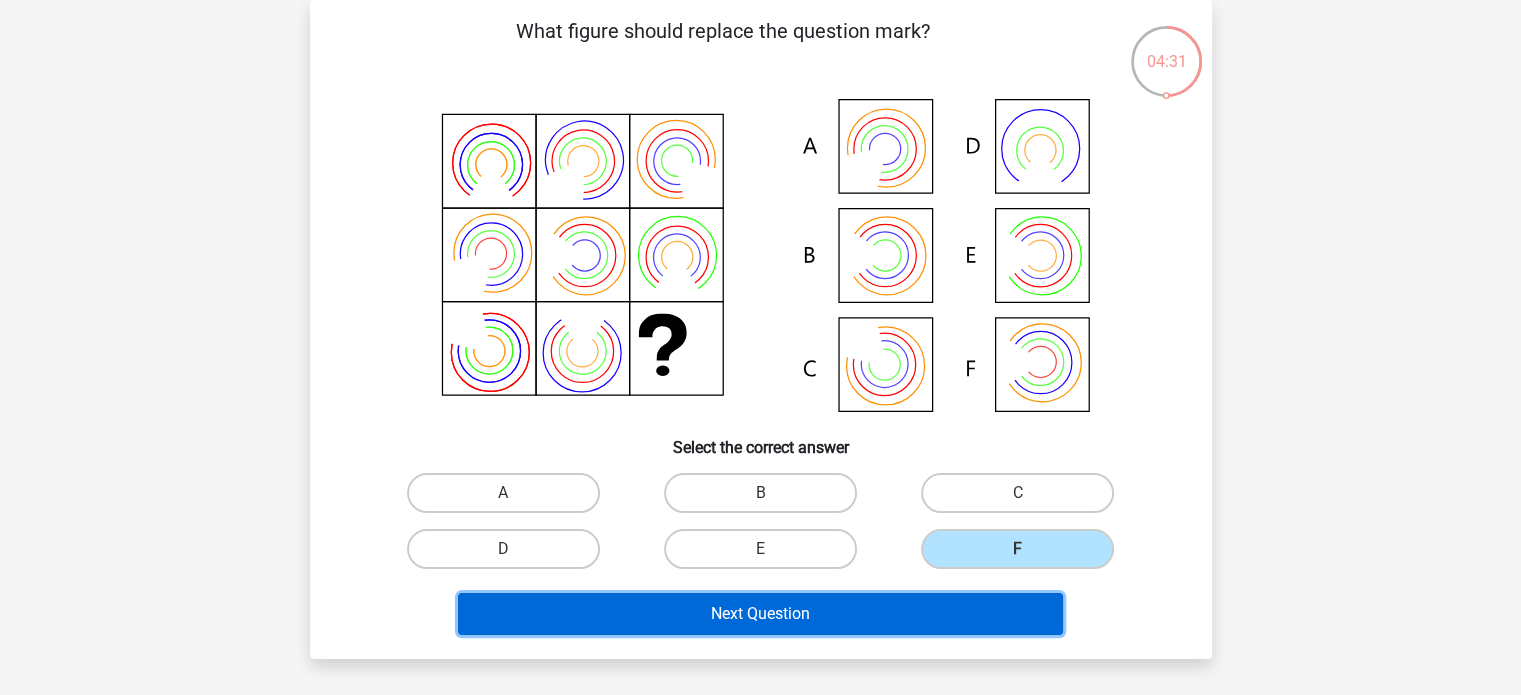 click on "Next Question" at bounding box center [760, 614] 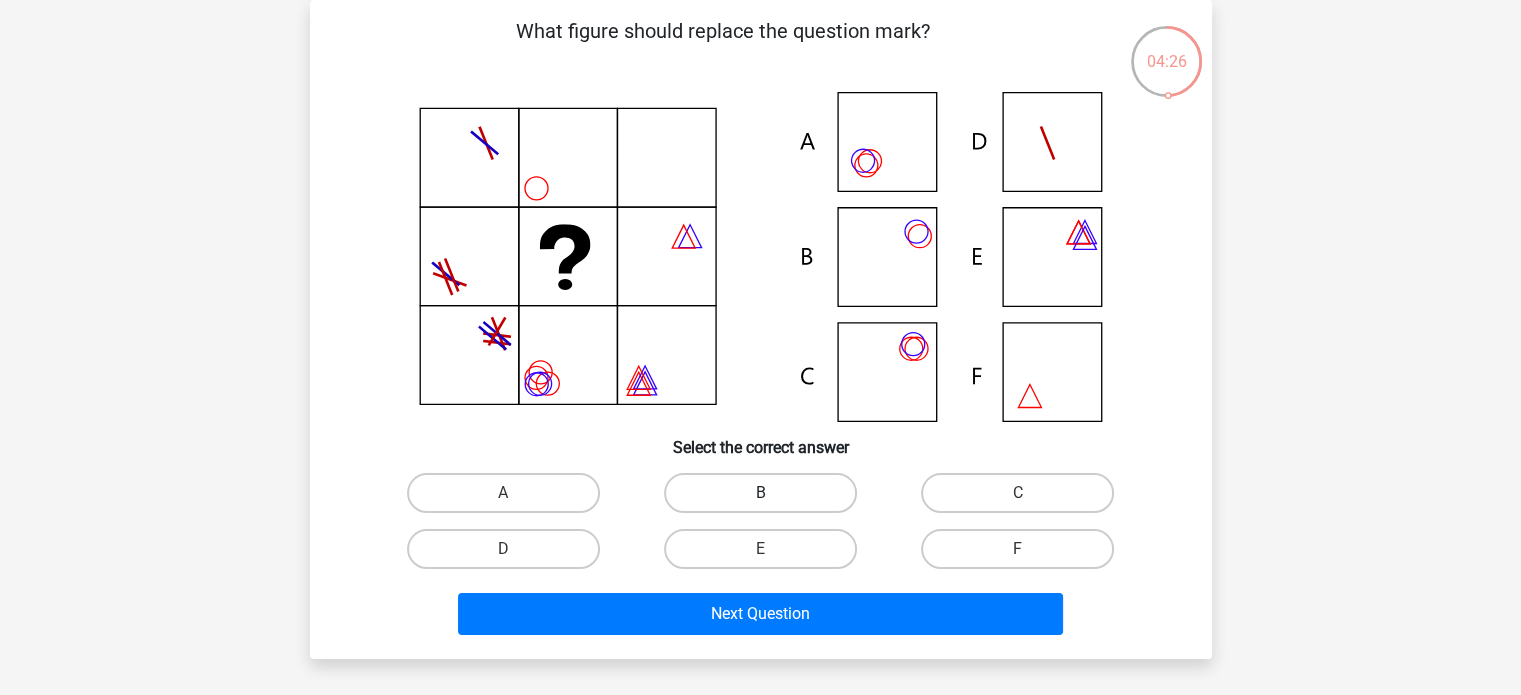 click on "B" at bounding box center [760, 493] 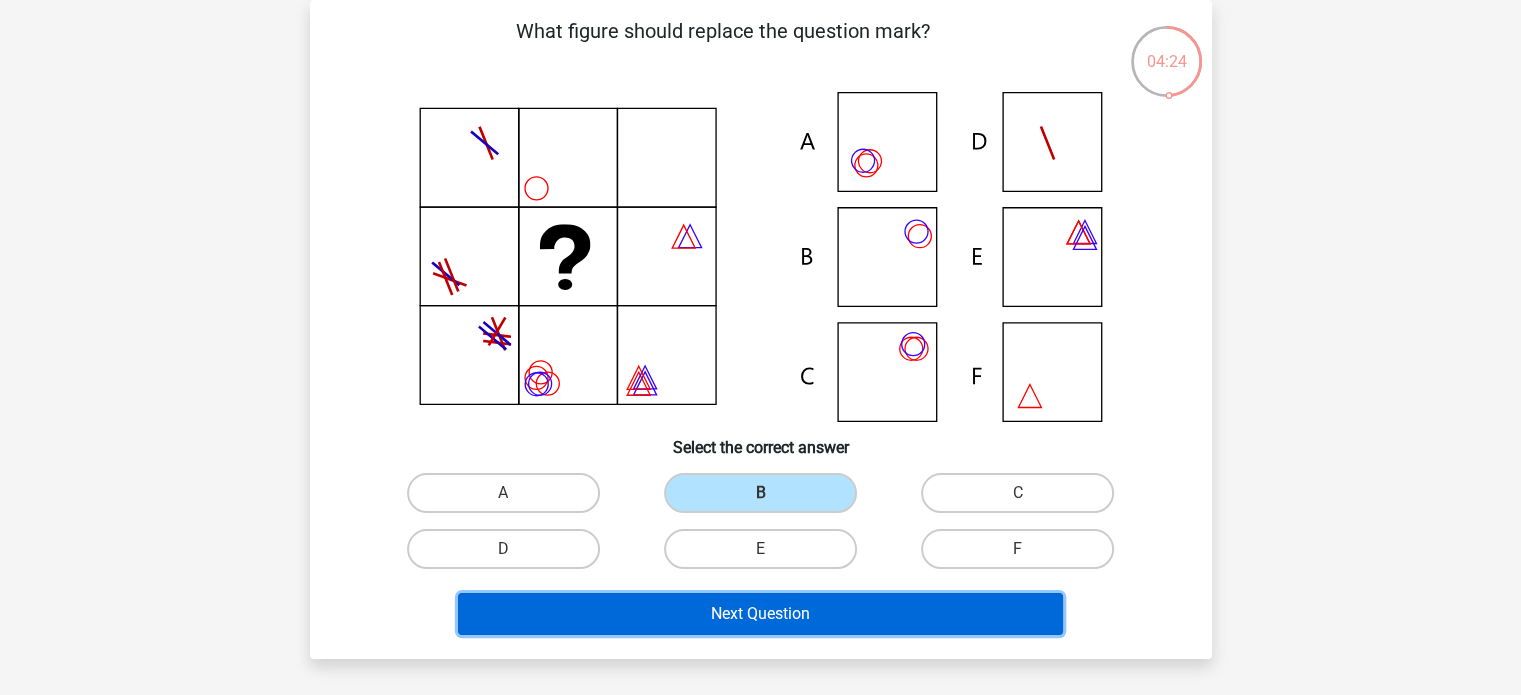 click on "Next Question" at bounding box center [760, 614] 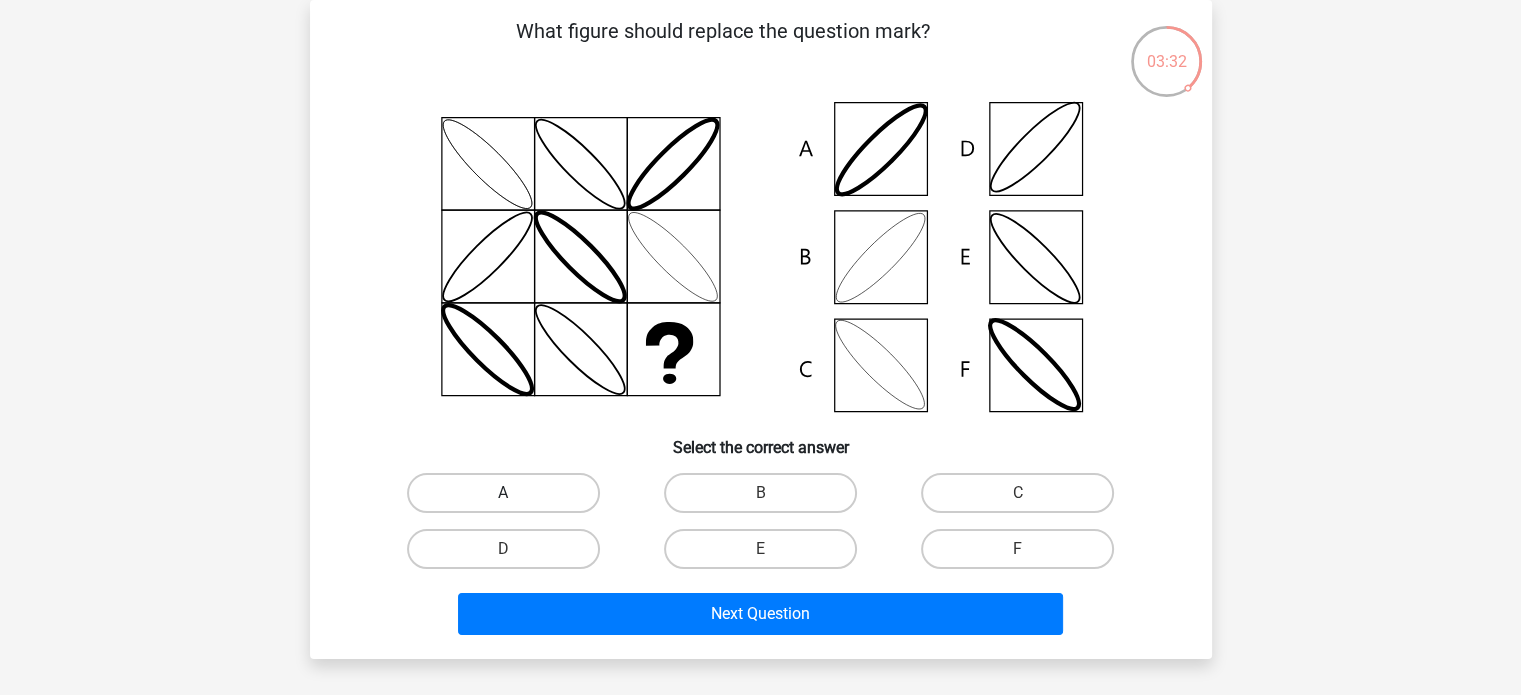 click on "A" at bounding box center [503, 493] 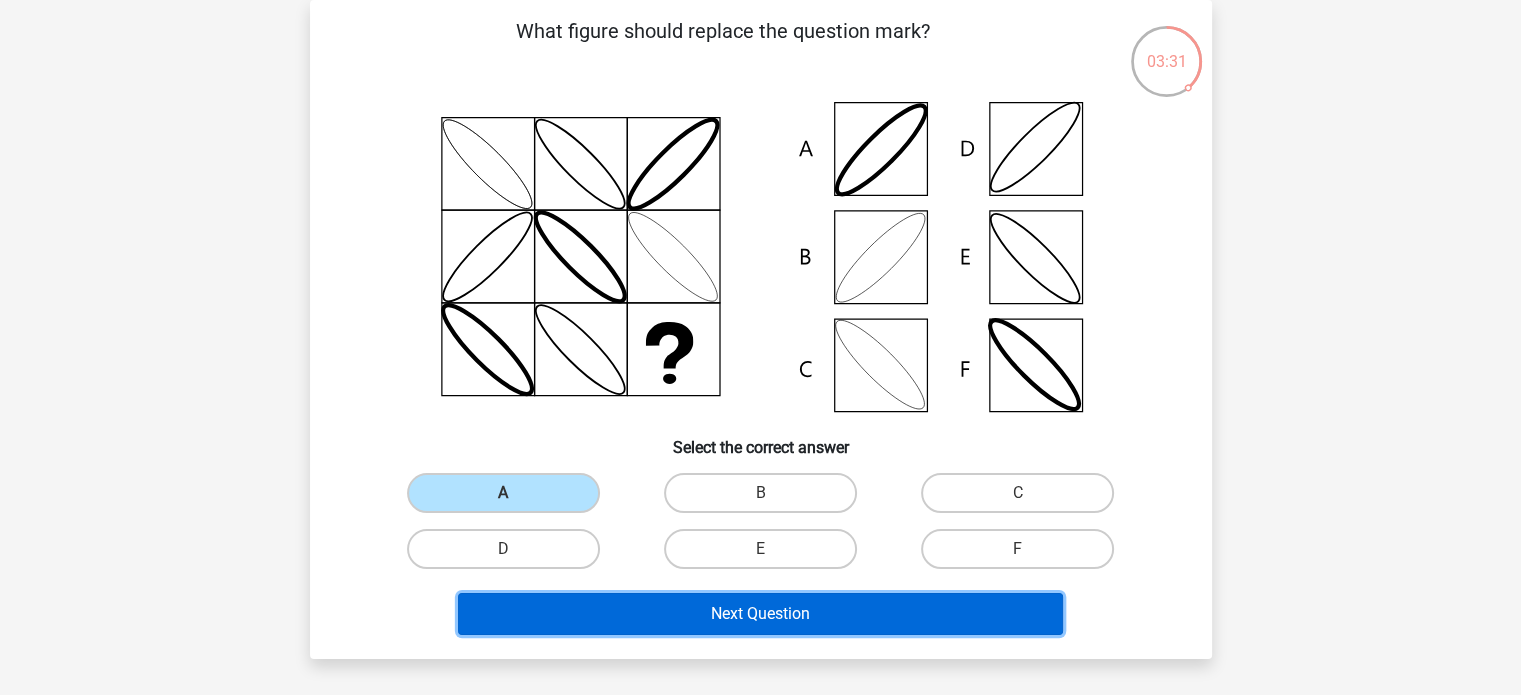 click on "Next Question" at bounding box center [760, 614] 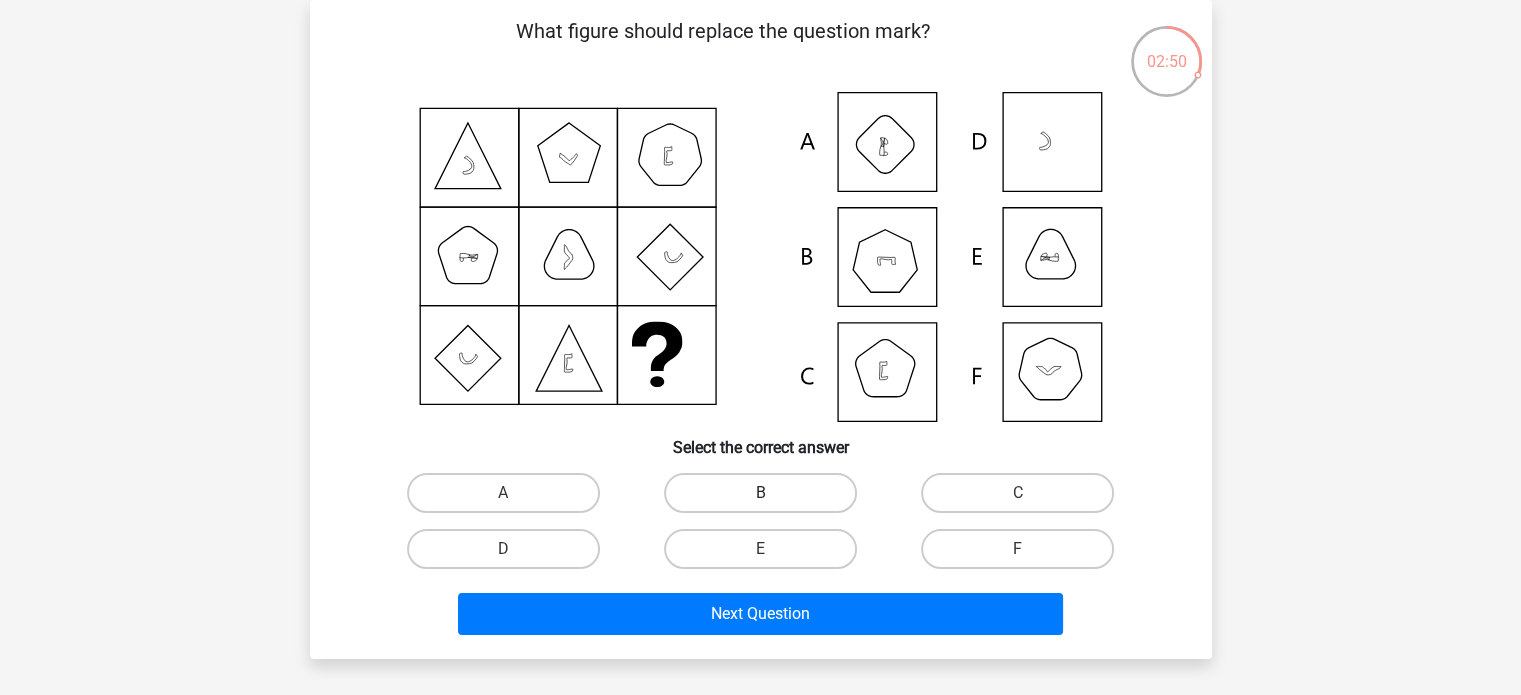 click on "B" at bounding box center (760, 493) 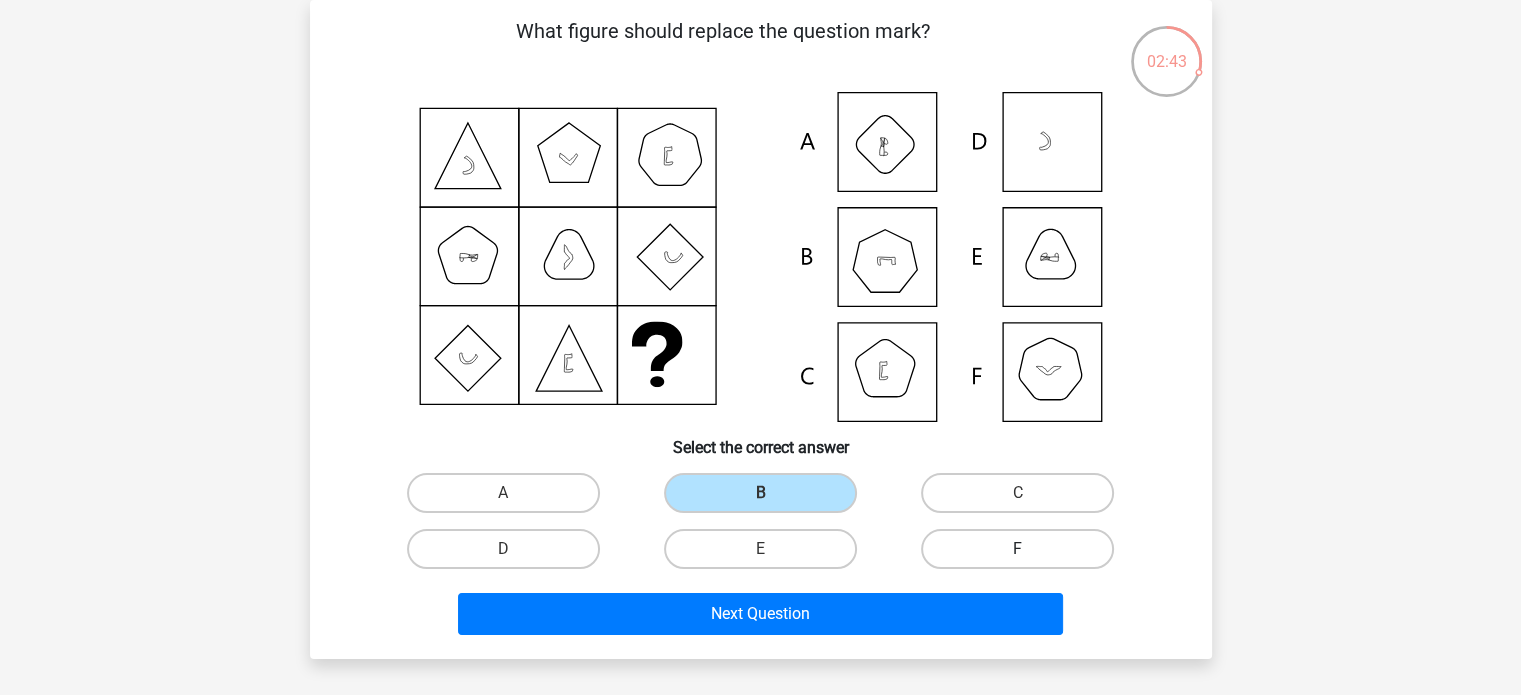 click on "F" at bounding box center (1017, 549) 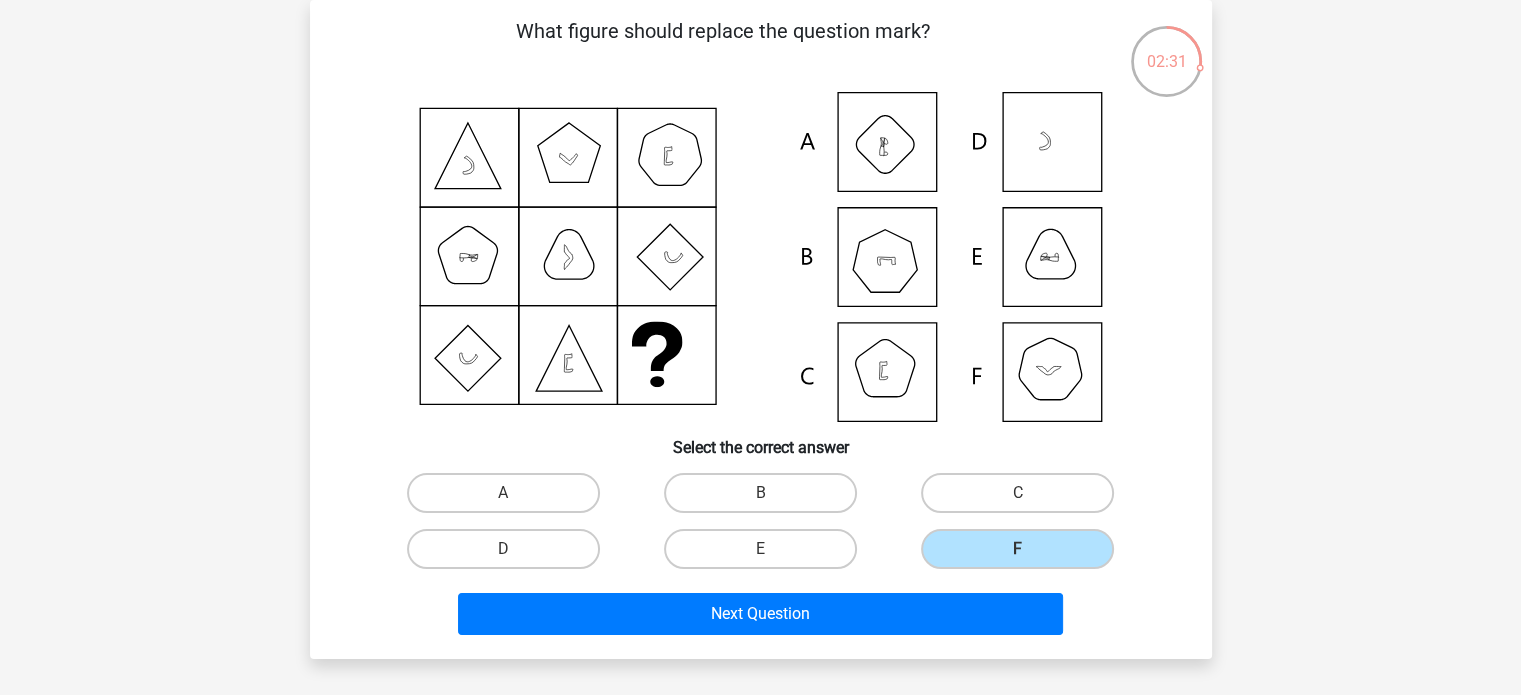 click 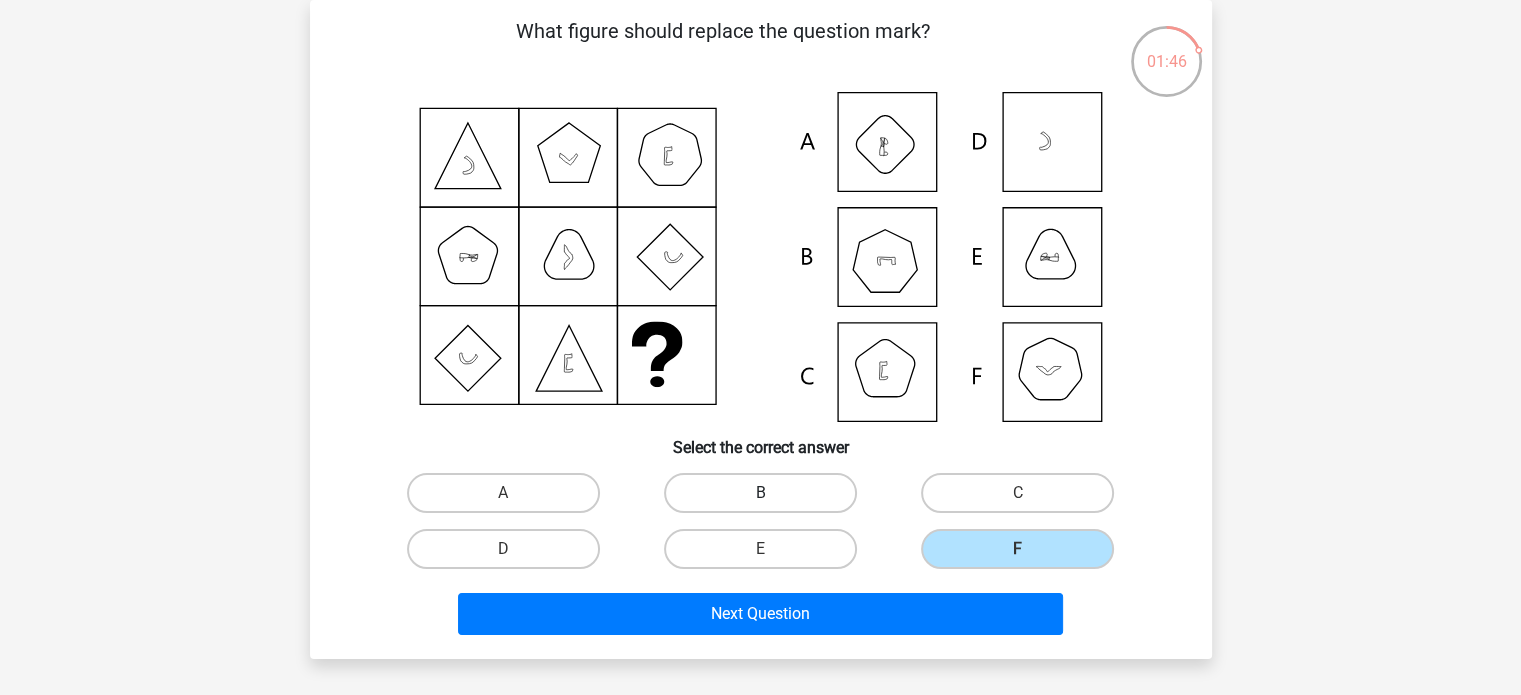 click on "B" at bounding box center [760, 493] 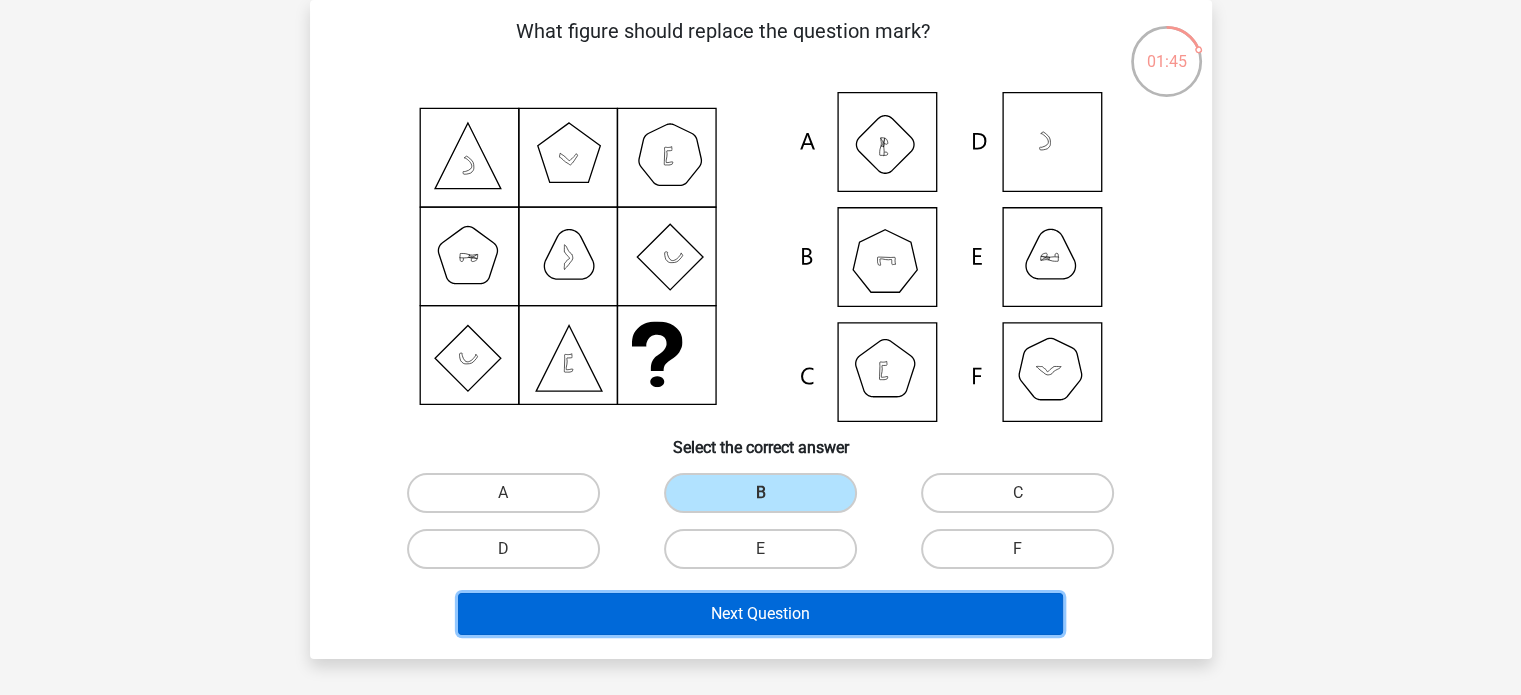 click on "Next Question" at bounding box center (760, 614) 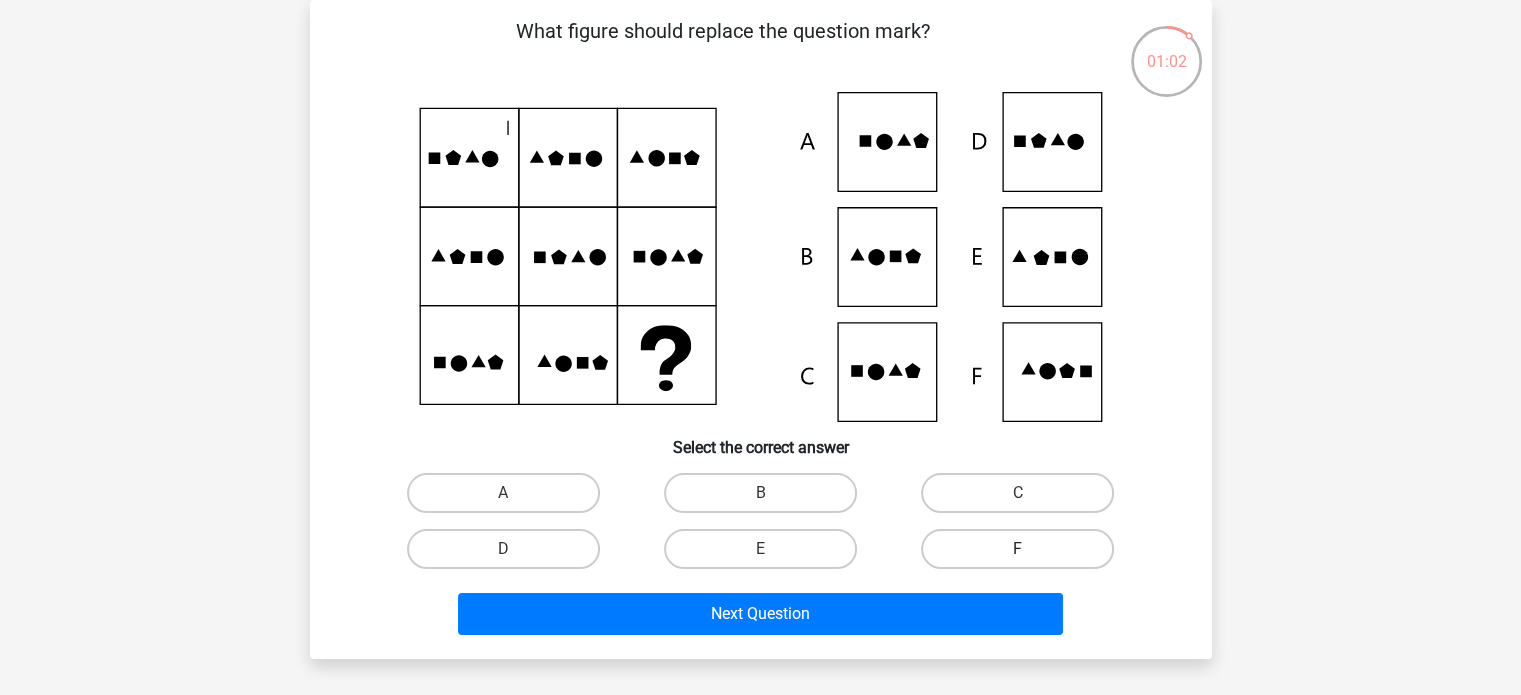 click on "F" at bounding box center [1017, 549] 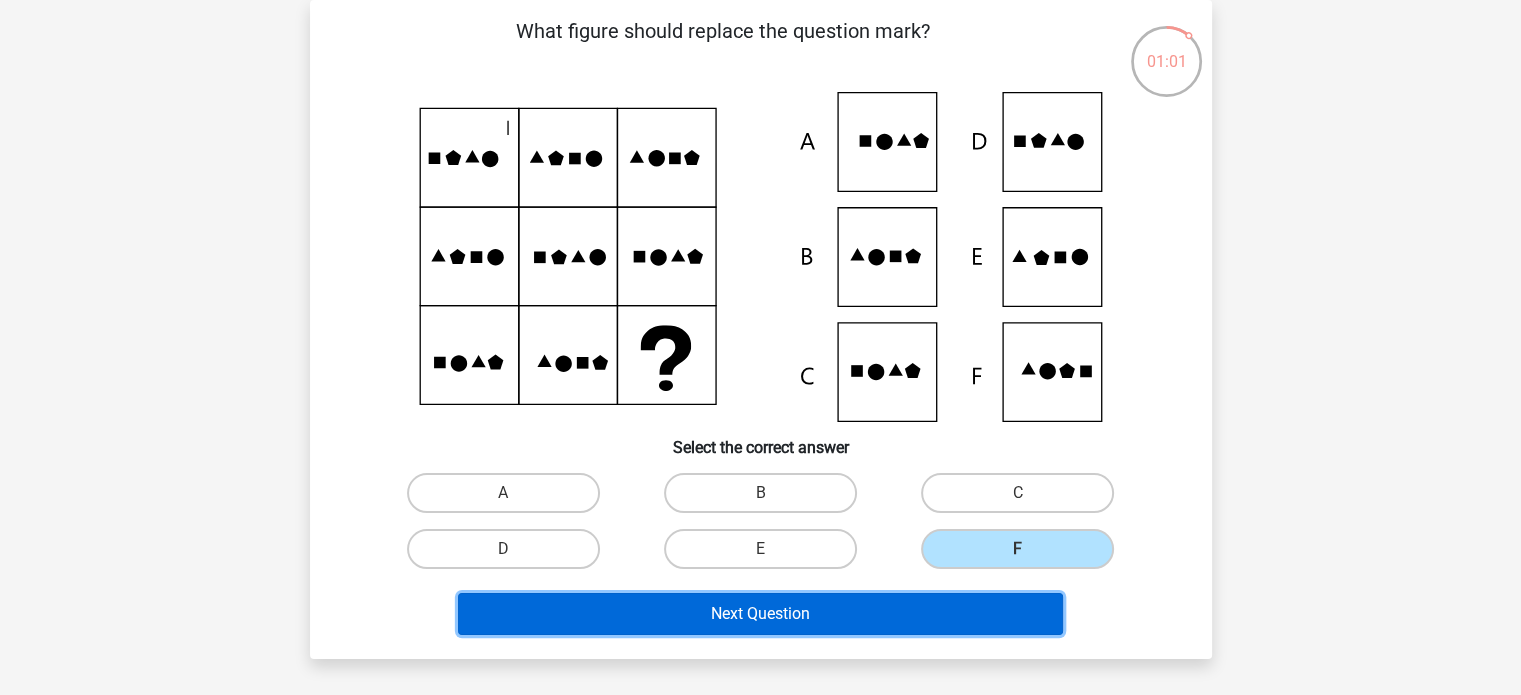 click on "Next Question" at bounding box center (760, 614) 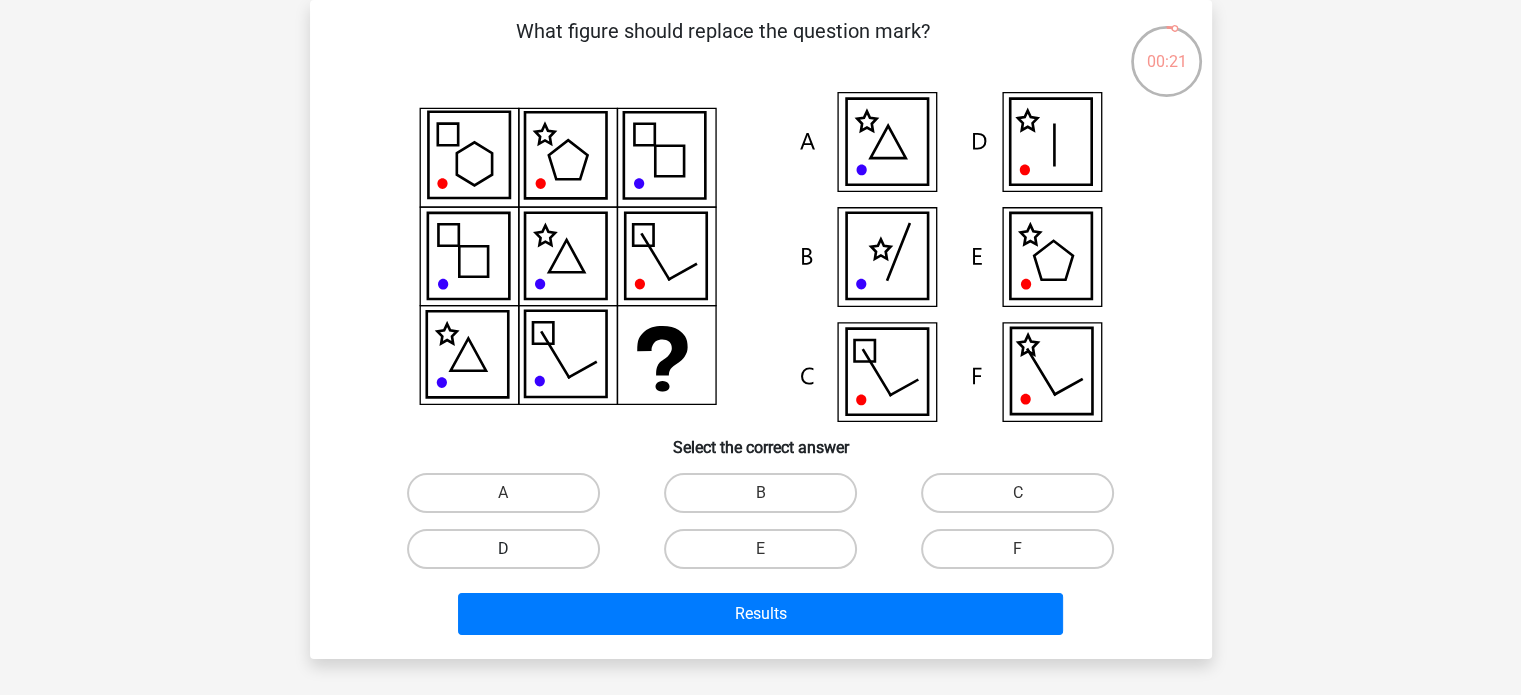 click on "D" at bounding box center [503, 549] 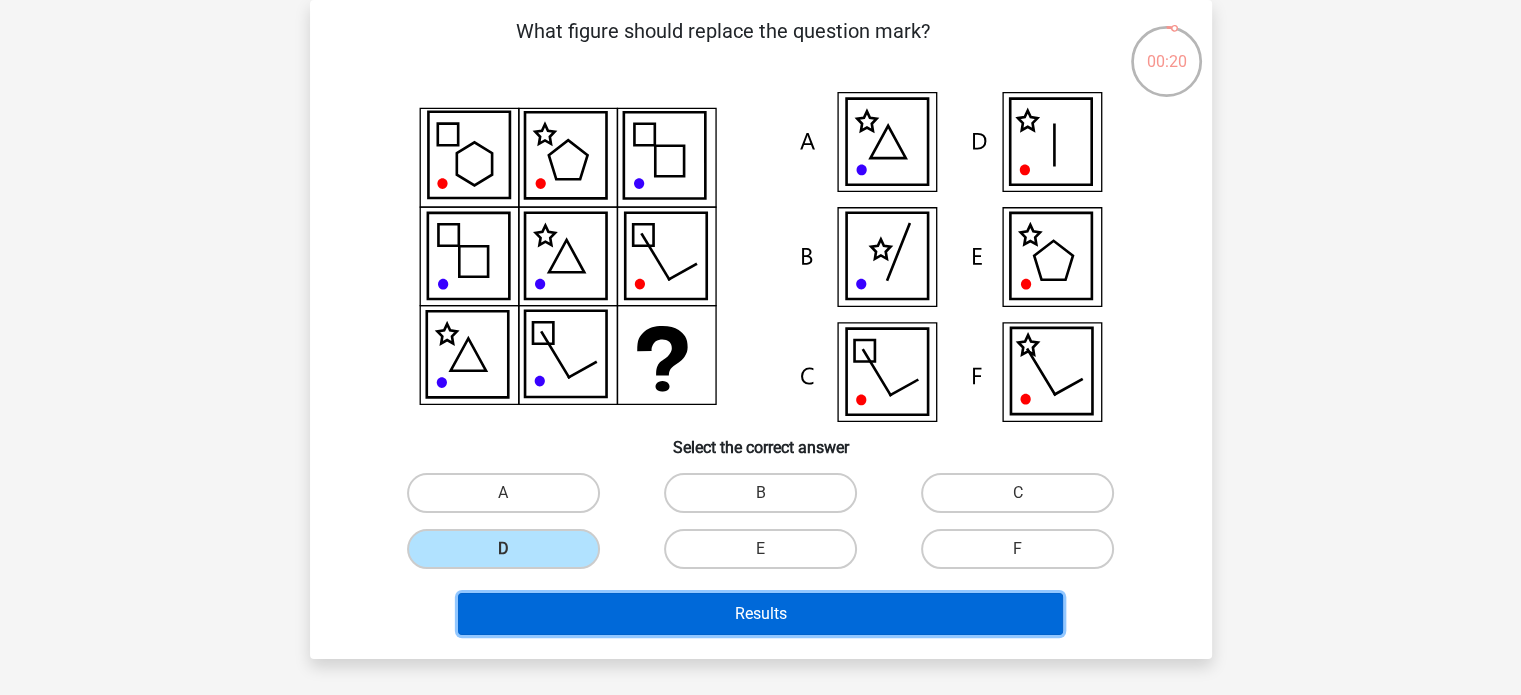 click on "Results" at bounding box center (760, 614) 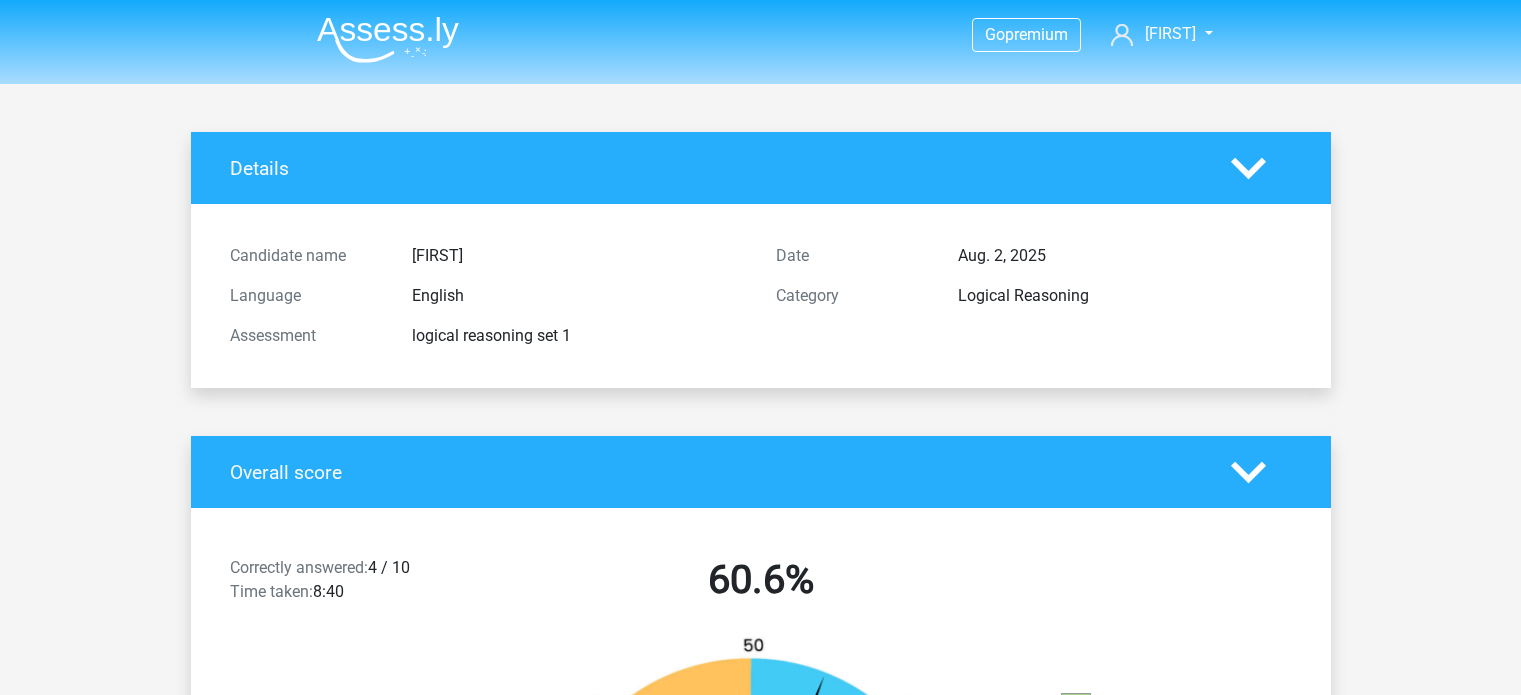 scroll, scrollTop: 0, scrollLeft: 0, axis: both 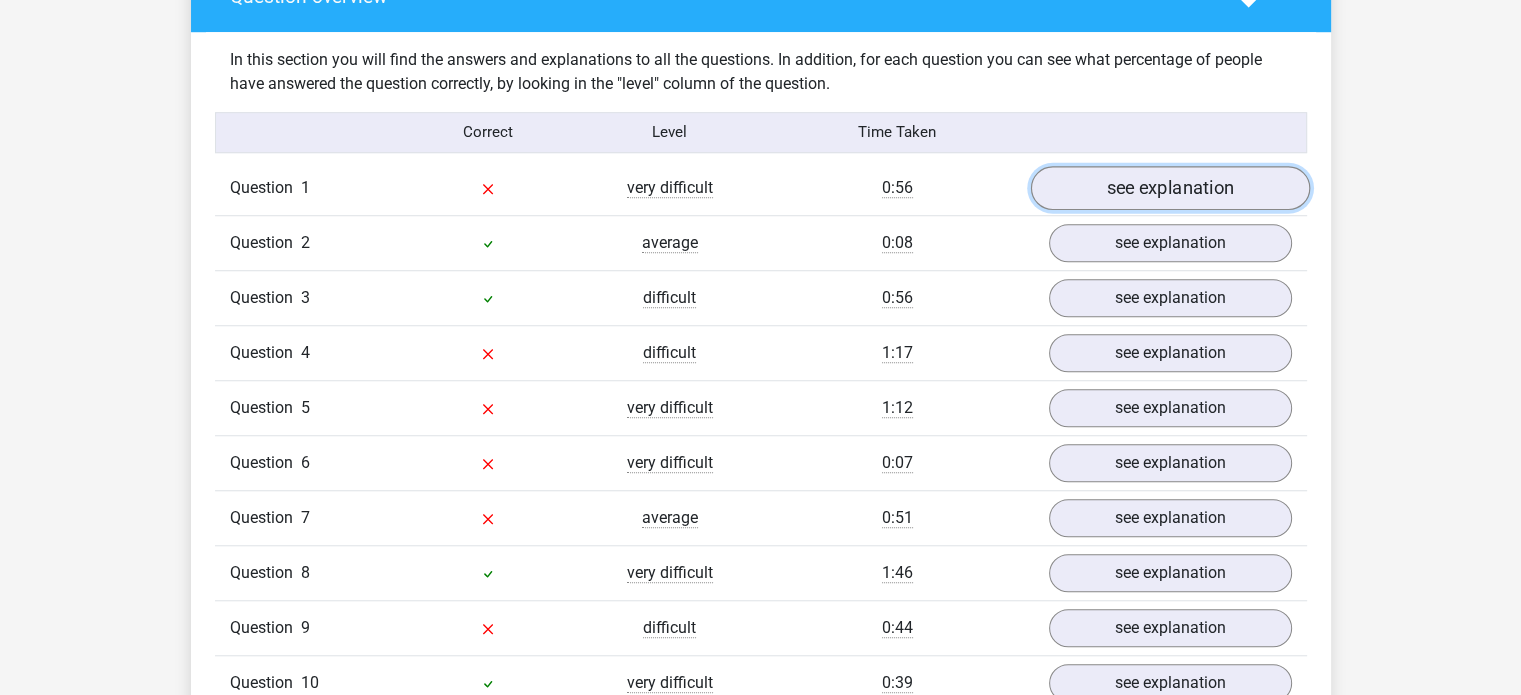 click on "see explanation" at bounding box center [1169, 188] 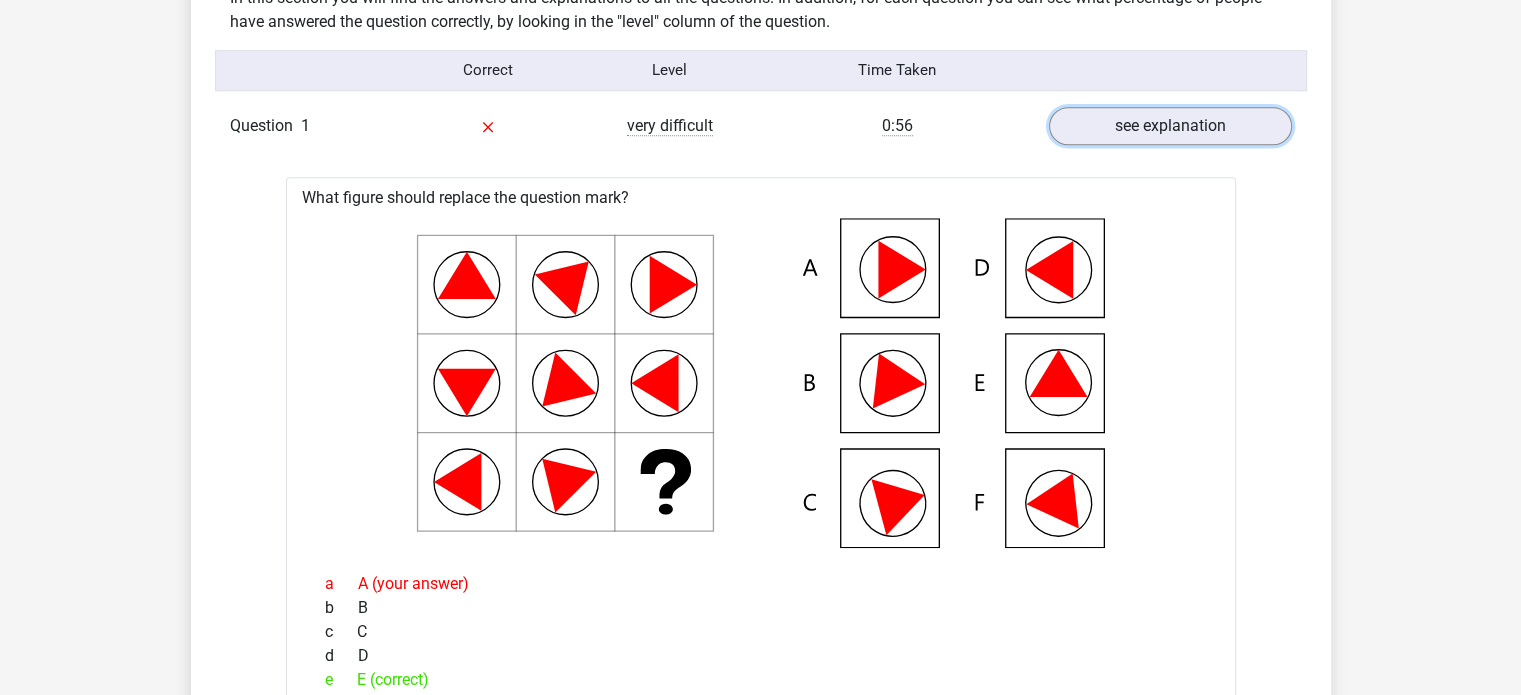 scroll, scrollTop: 1564, scrollLeft: 0, axis: vertical 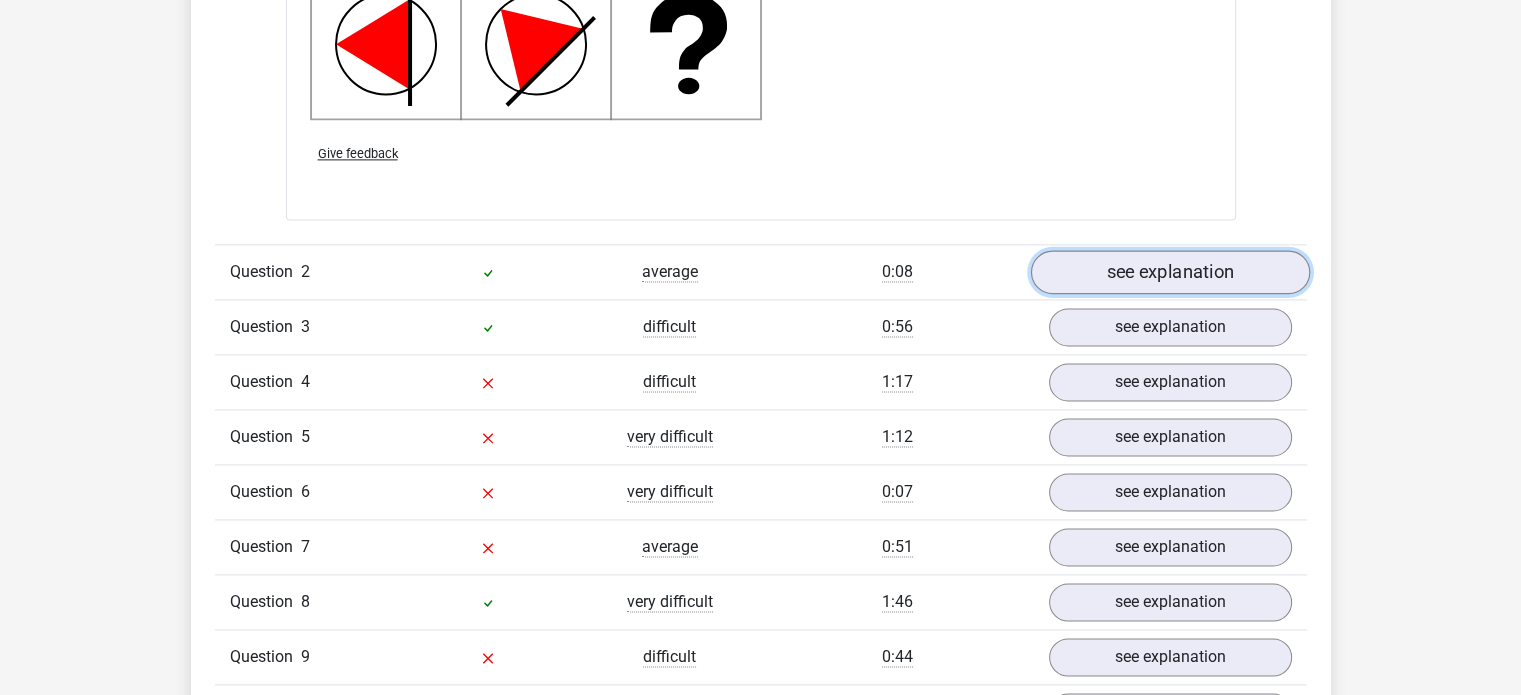 click on "see explanation" at bounding box center [1169, 272] 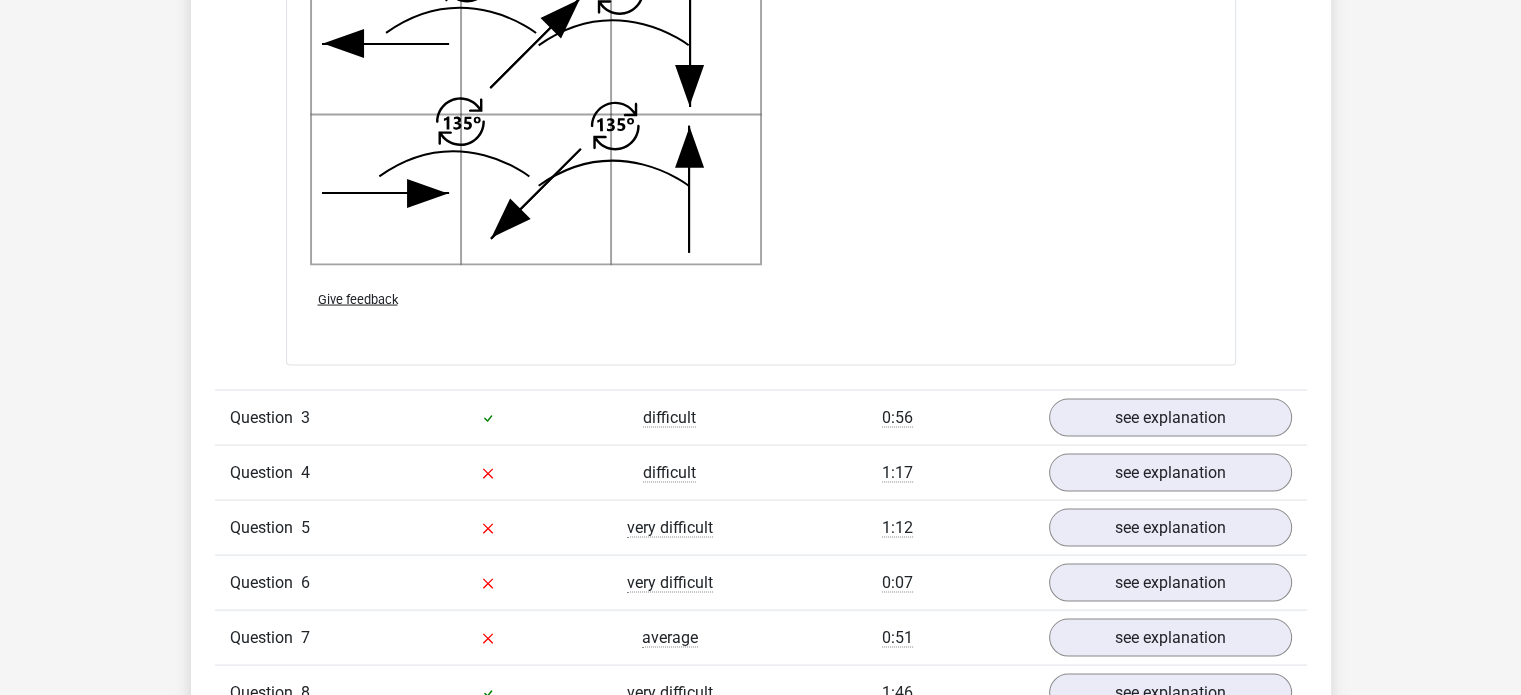 scroll, scrollTop: 3955, scrollLeft: 0, axis: vertical 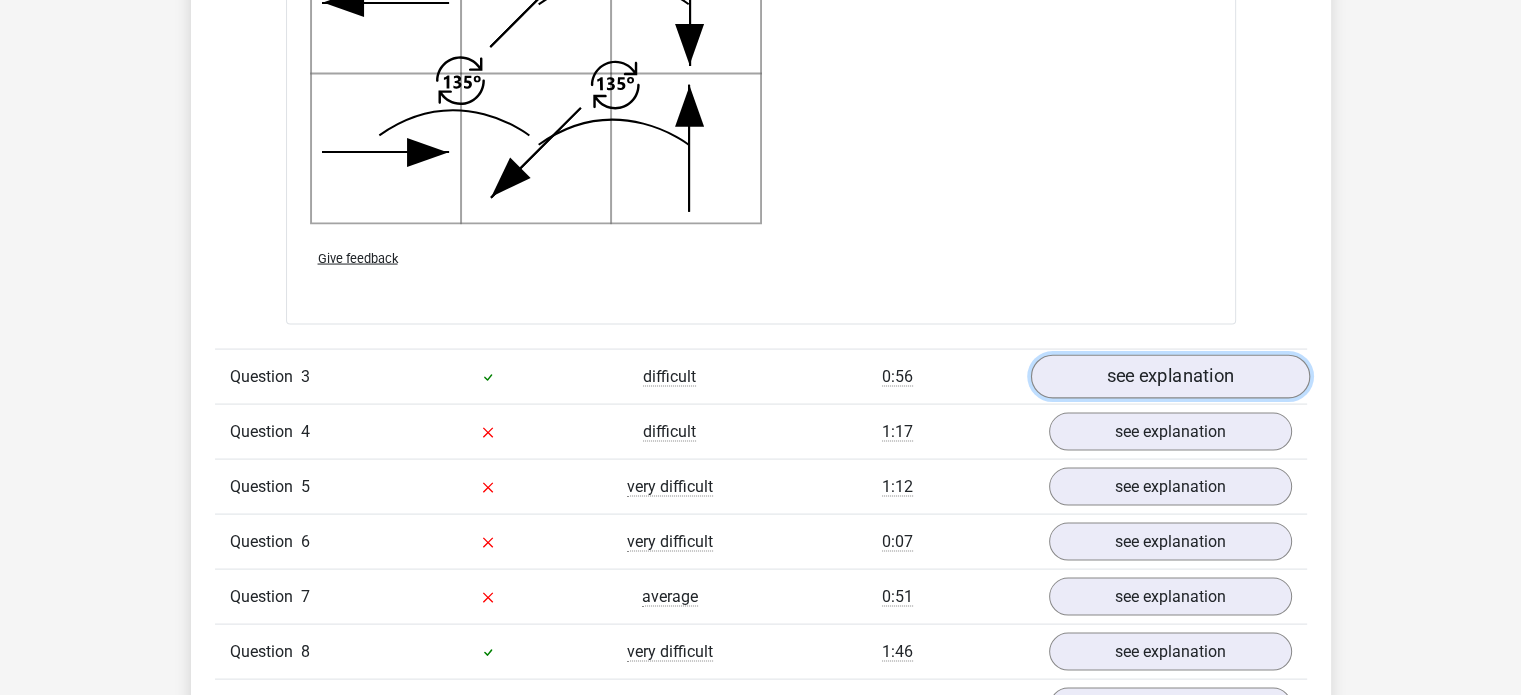 click on "see explanation" at bounding box center (1169, 377) 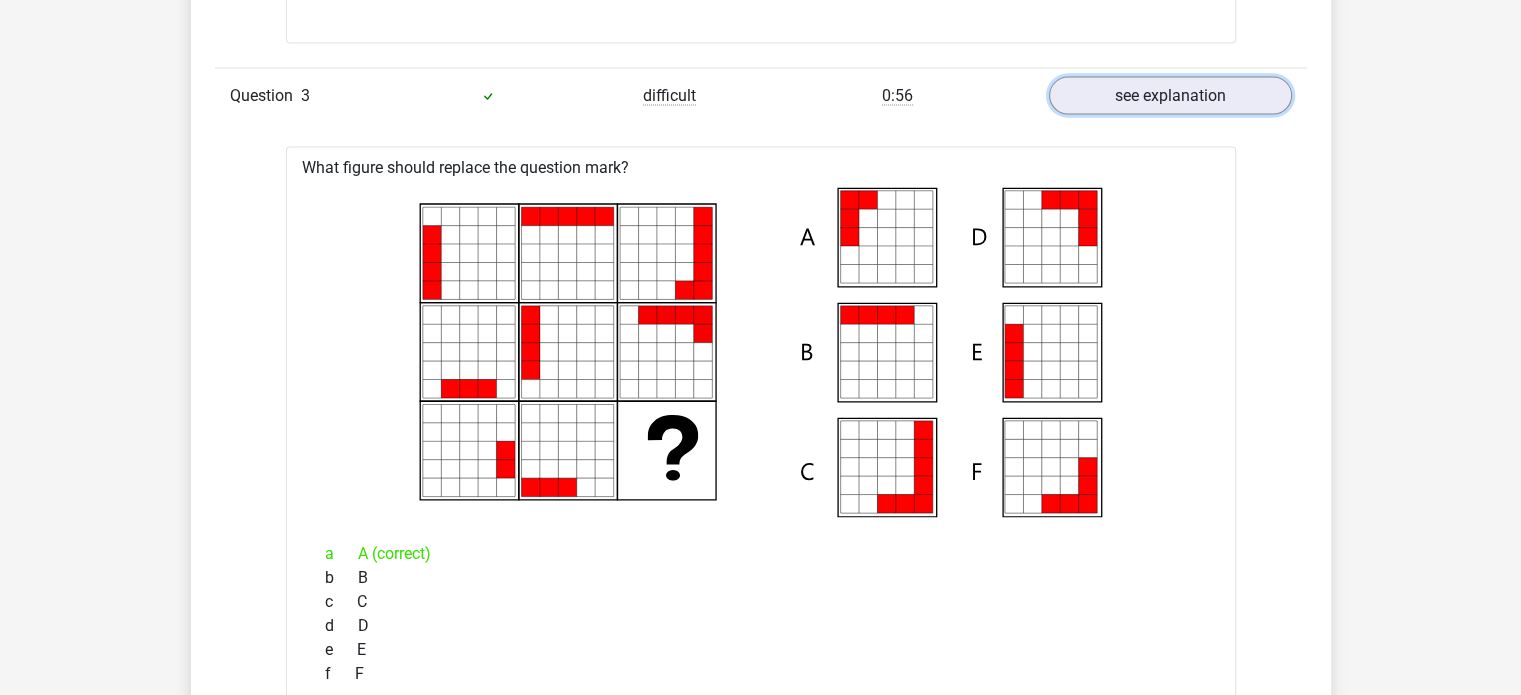 scroll, scrollTop: 4226, scrollLeft: 0, axis: vertical 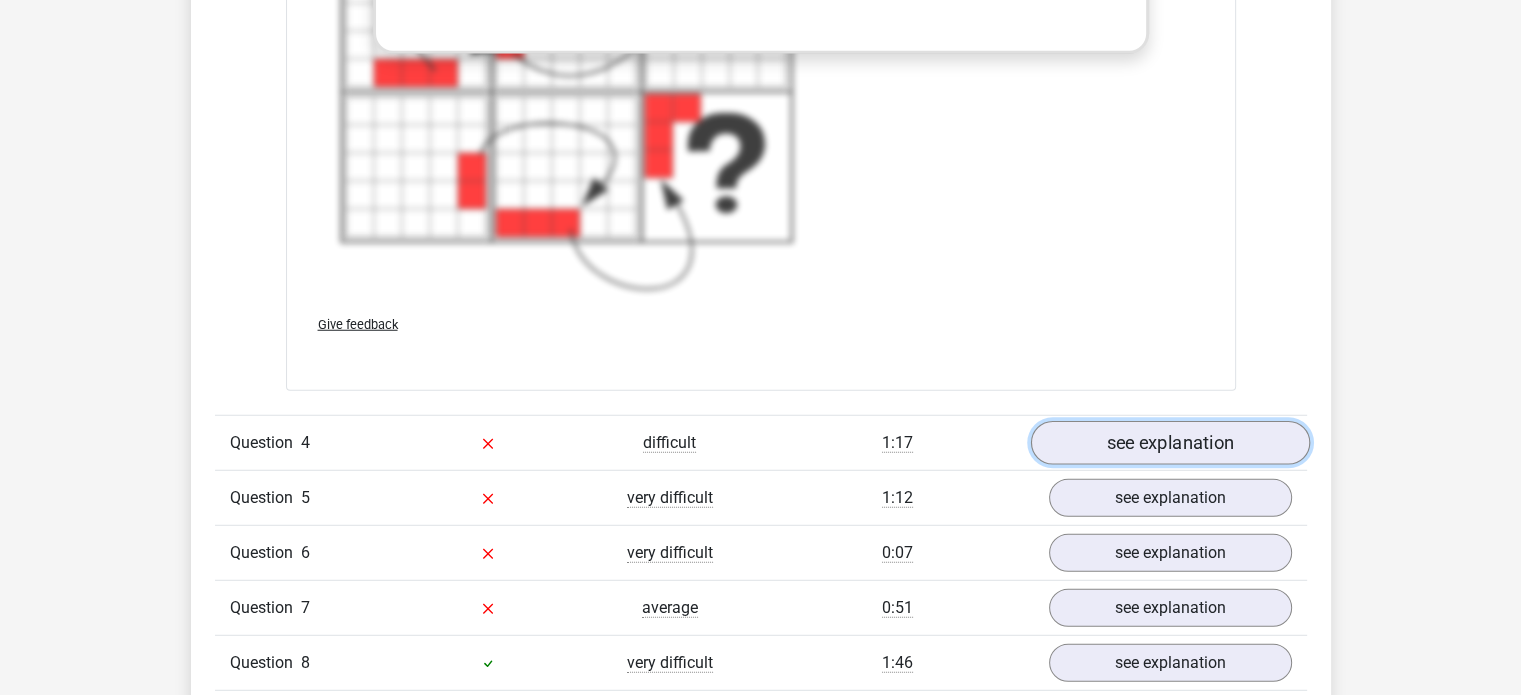 click on "see explanation" at bounding box center [1169, 444] 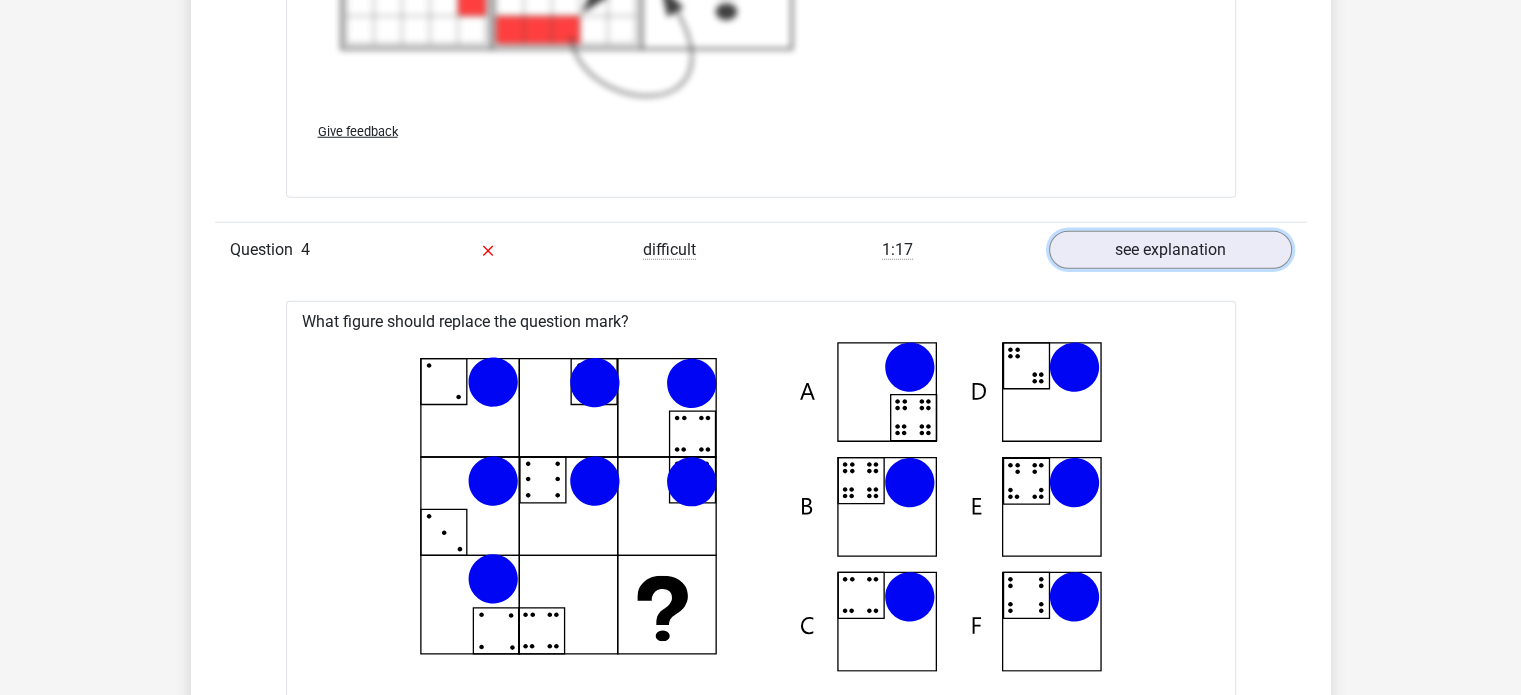 scroll, scrollTop: 5506, scrollLeft: 0, axis: vertical 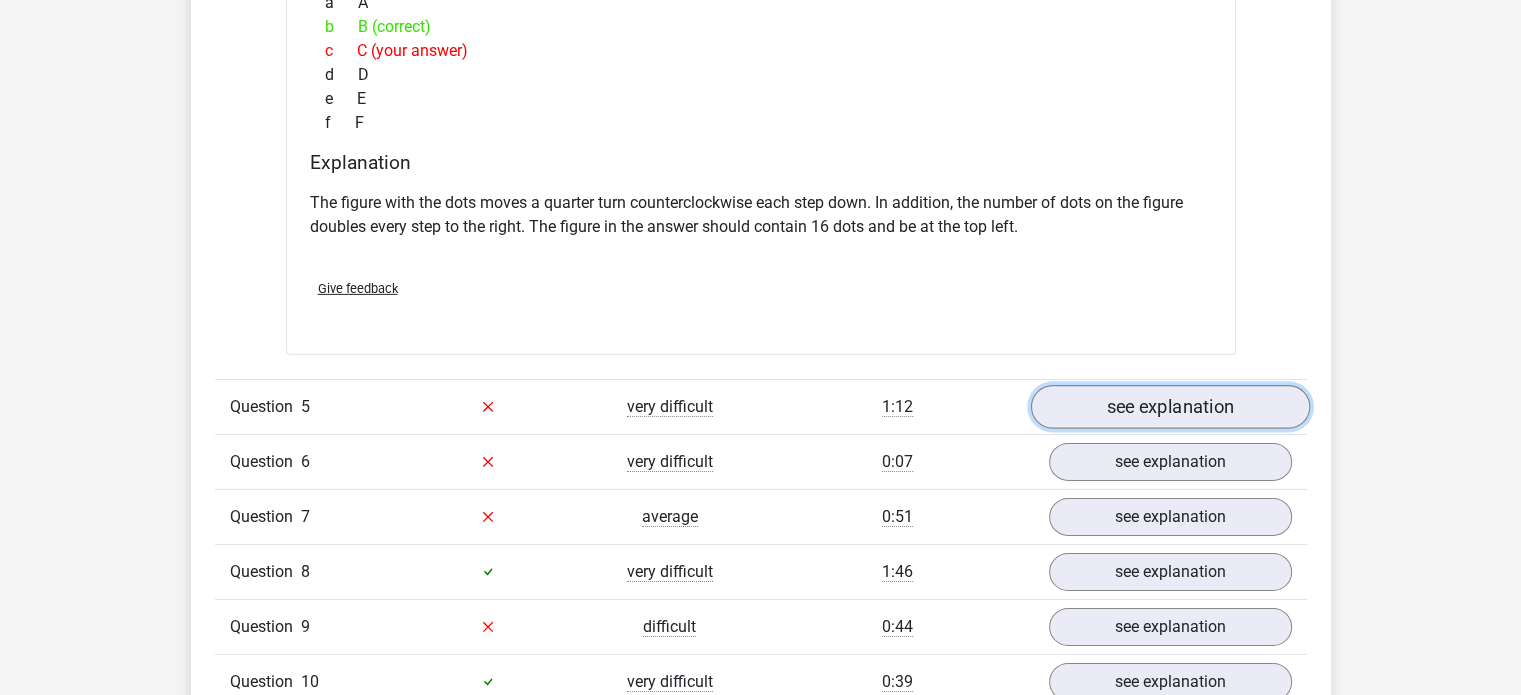 click on "see explanation" at bounding box center [1169, 407] 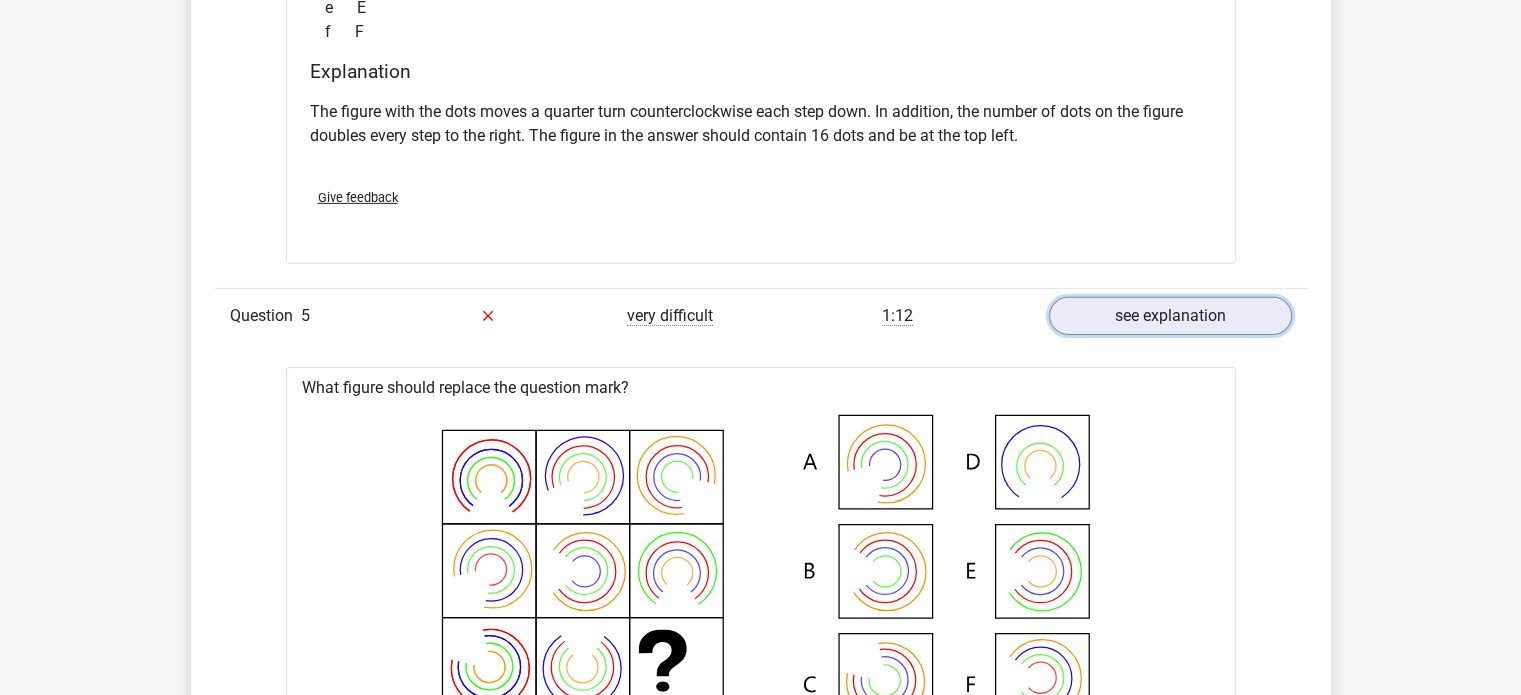 scroll, scrollTop: 6410, scrollLeft: 0, axis: vertical 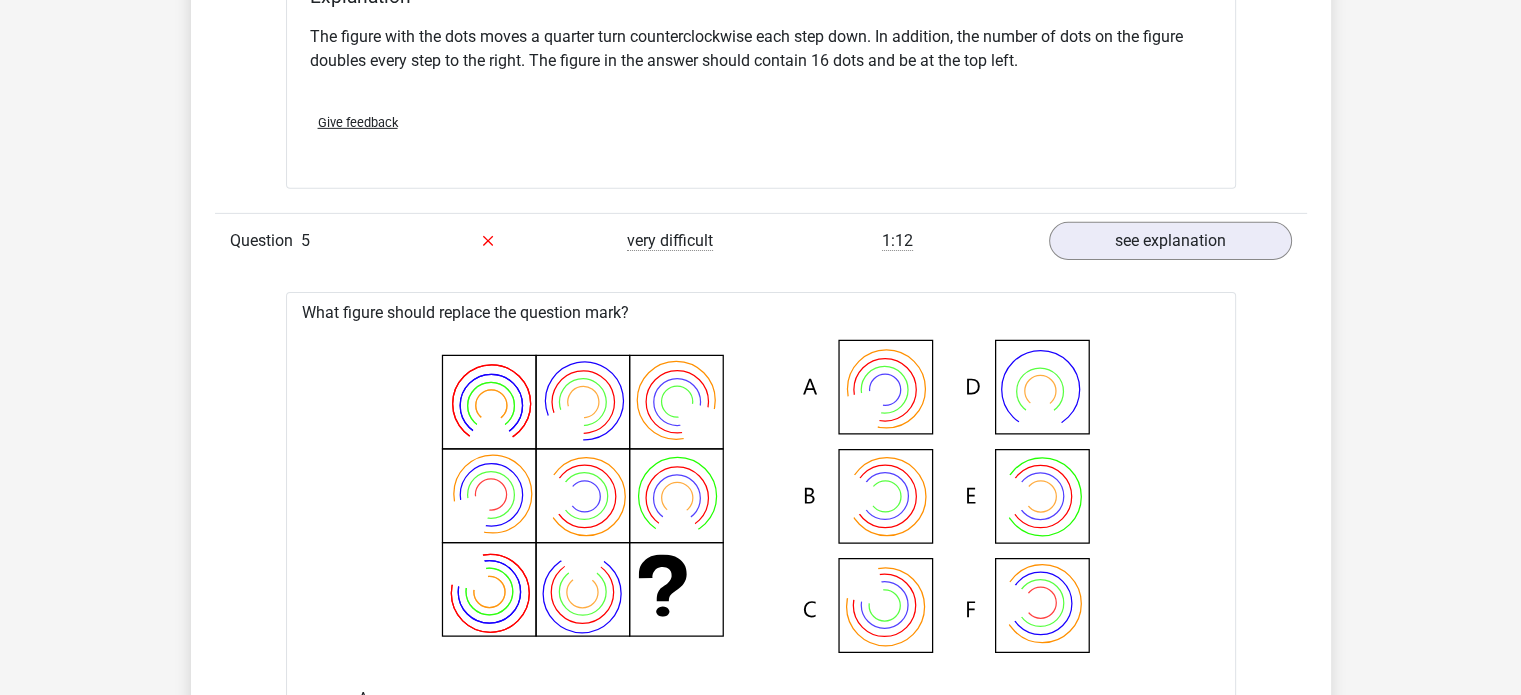 click on "Question
1
very difficult
0:56
see explanation
What figure should replace the question mark?" at bounding box center [761, -1421] 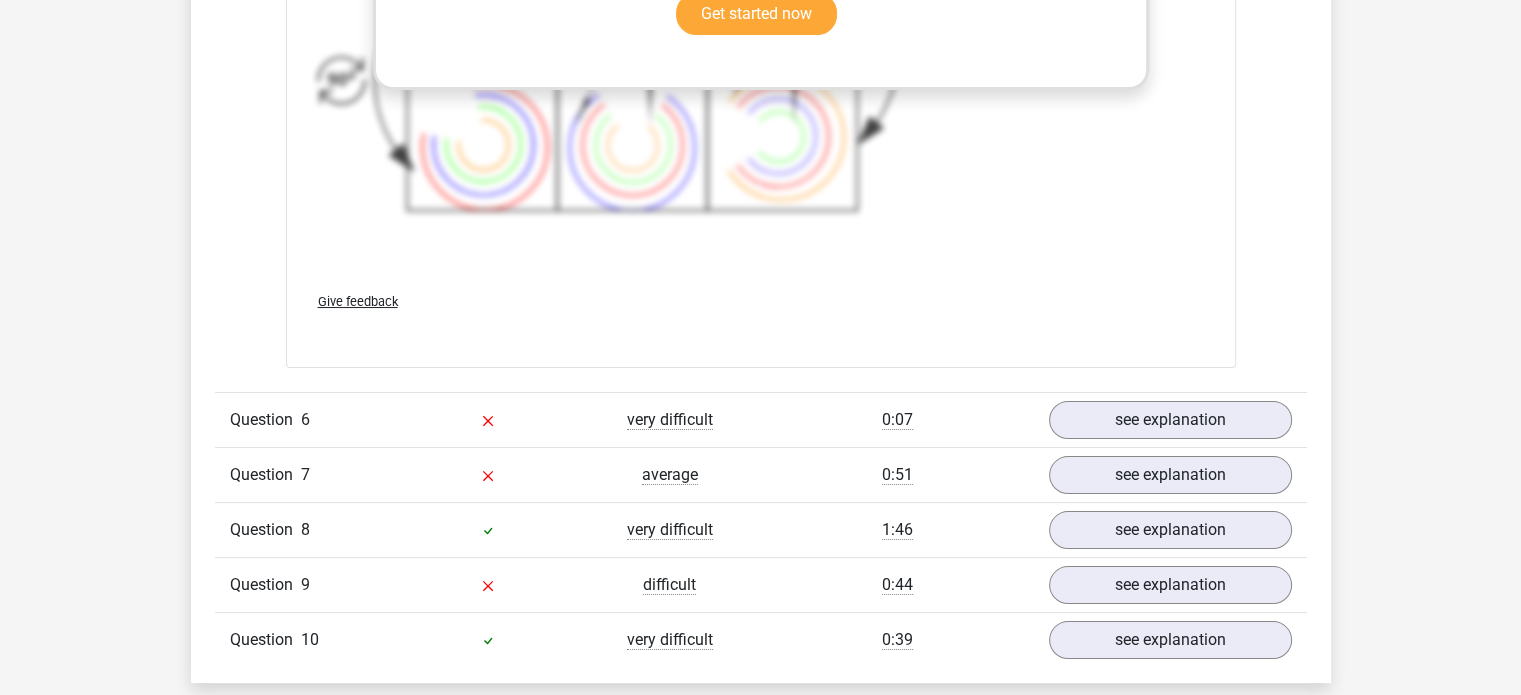scroll, scrollTop: 7690, scrollLeft: 0, axis: vertical 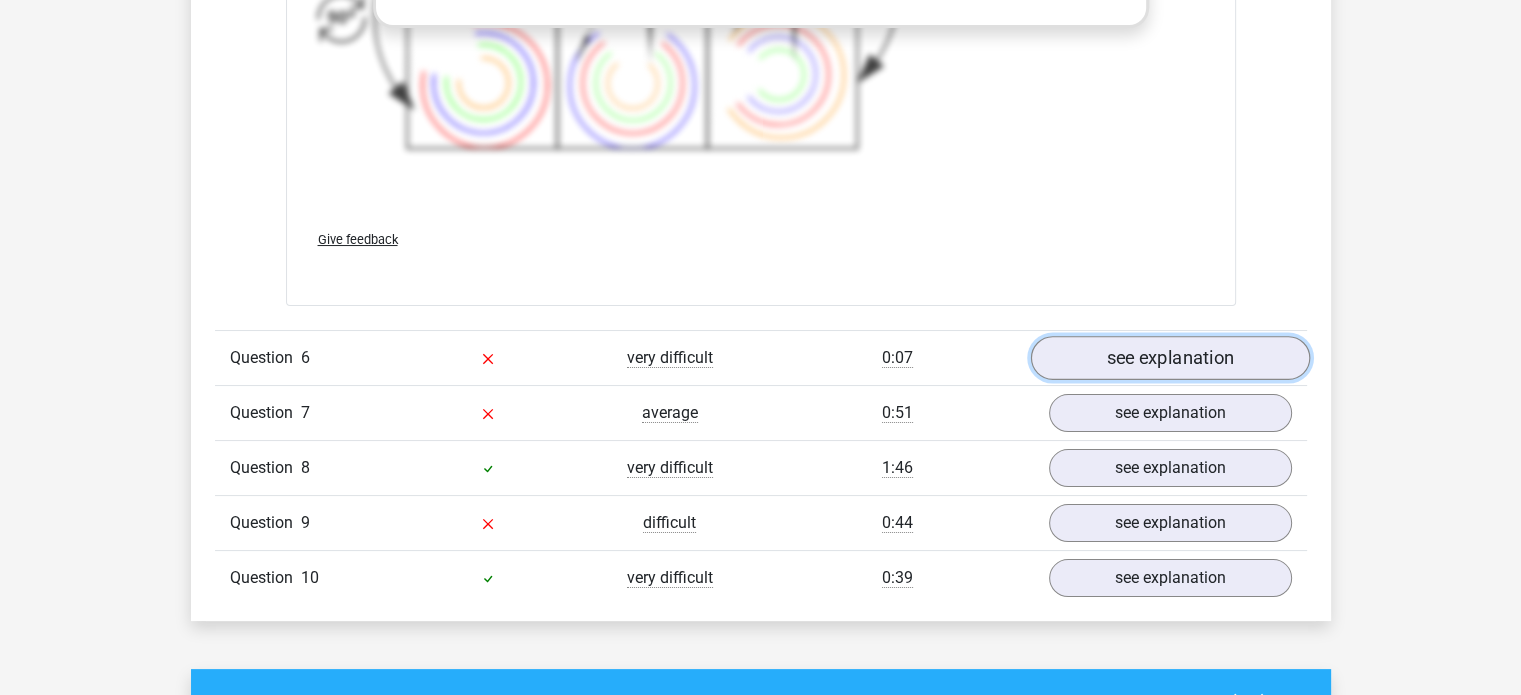 click on "see explanation" at bounding box center [1169, 358] 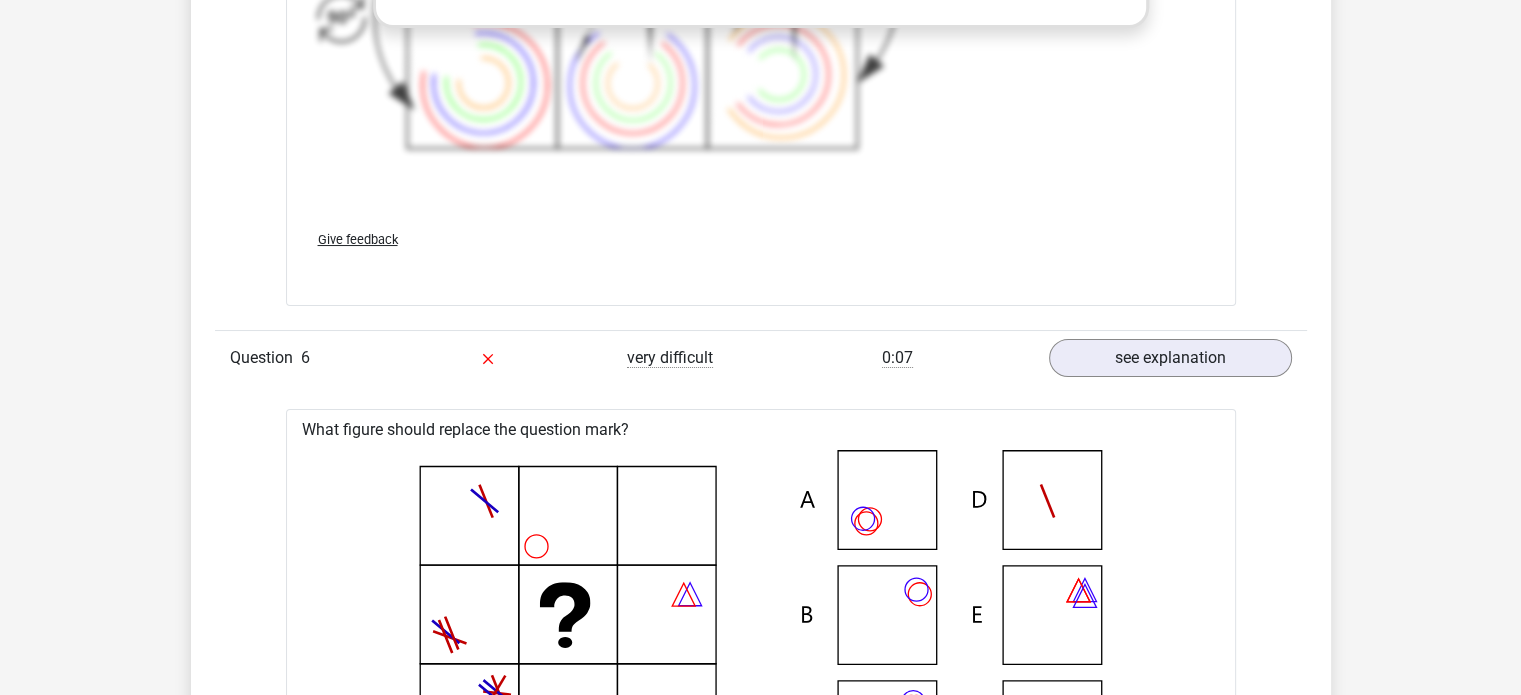 click 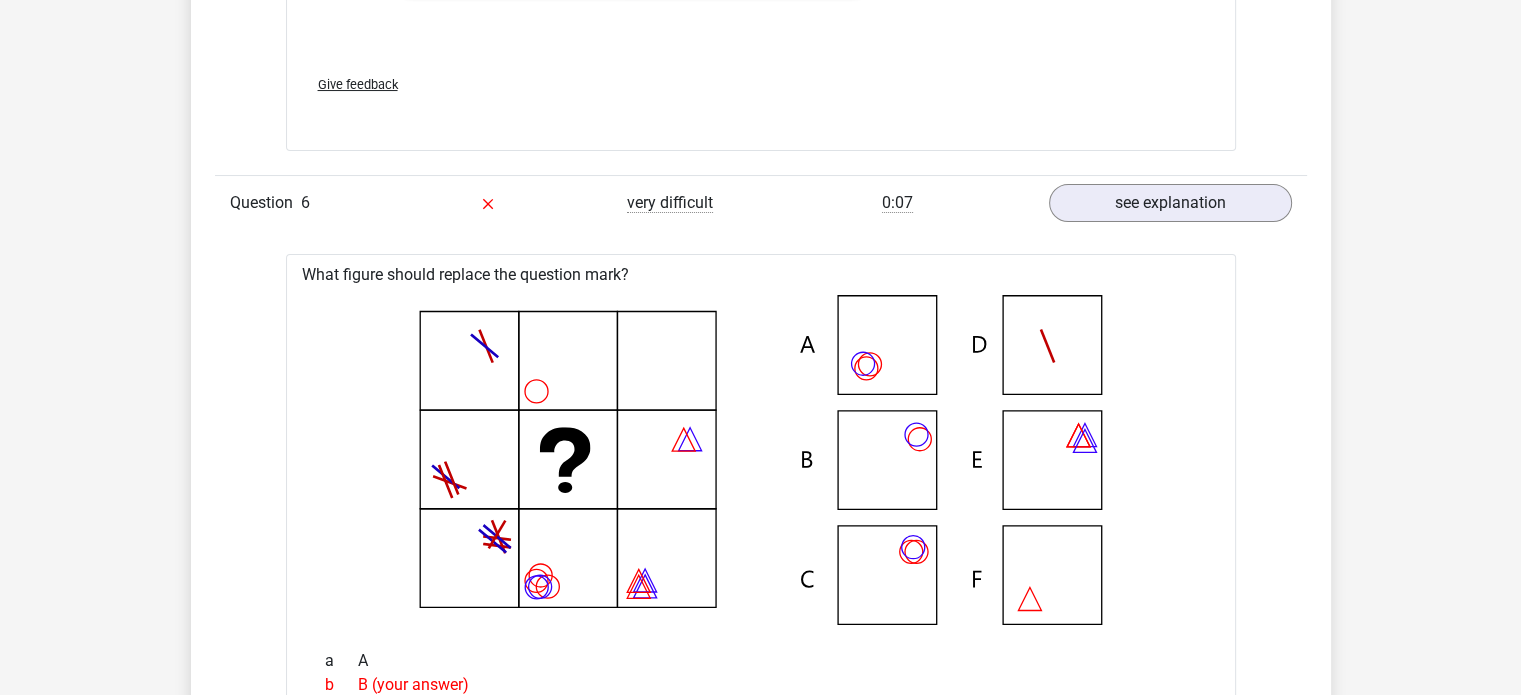 scroll, scrollTop: 7850, scrollLeft: 0, axis: vertical 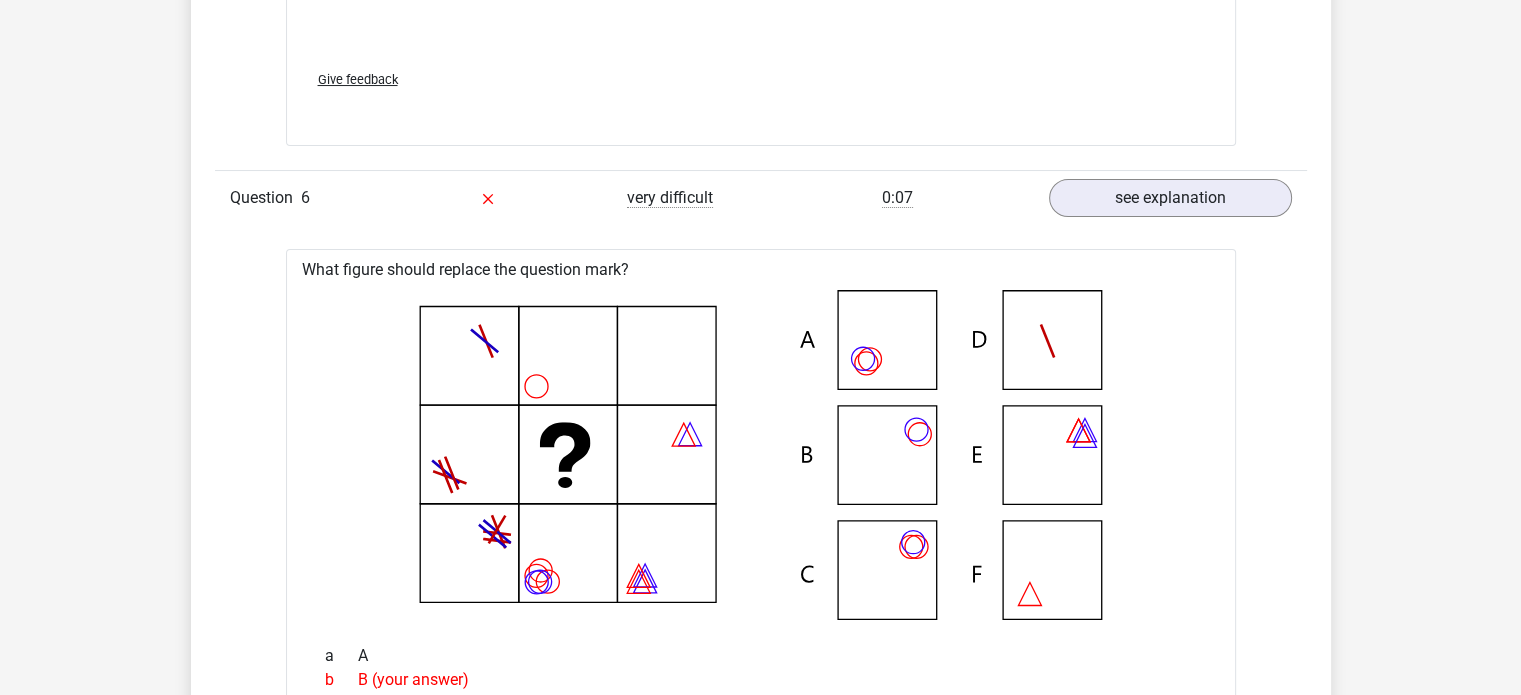 click at bounding box center (761, 455) 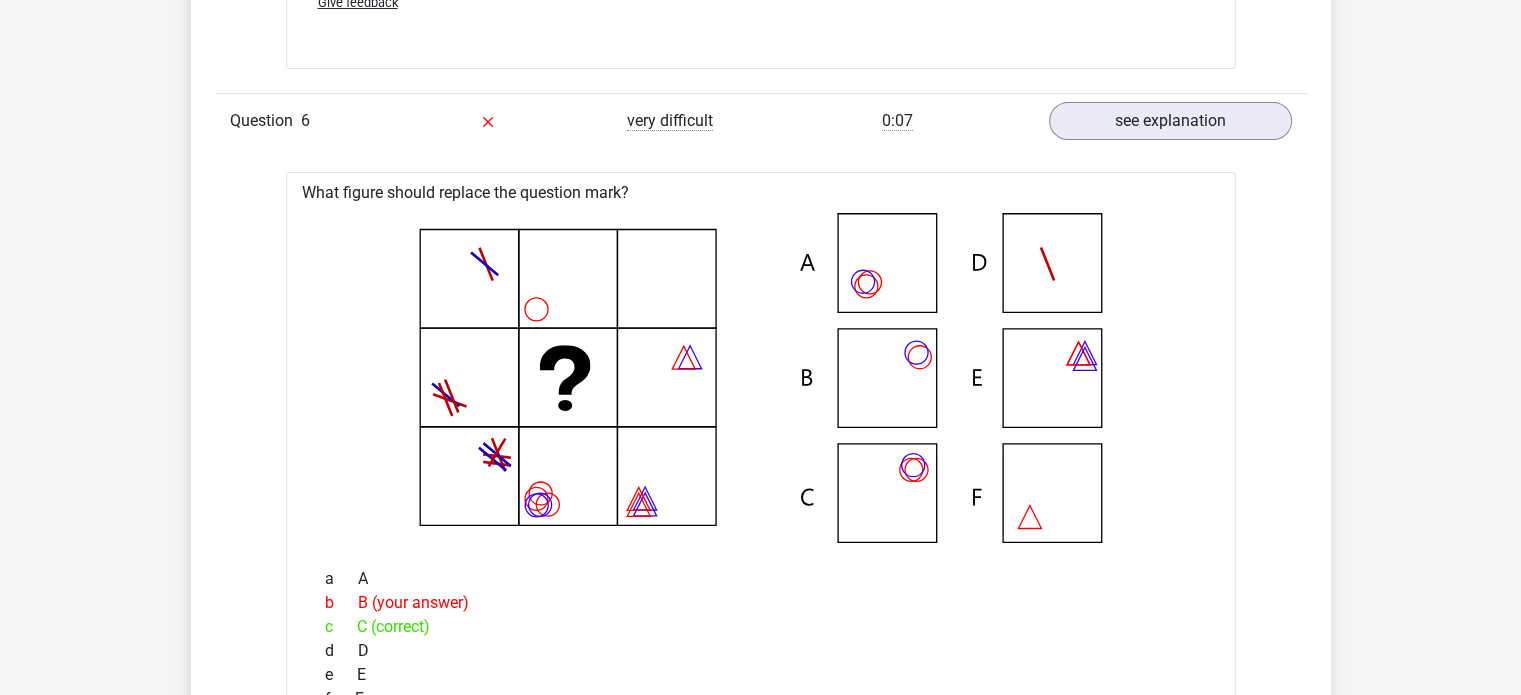 scroll, scrollTop: 7930, scrollLeft: 0, axis: vertical 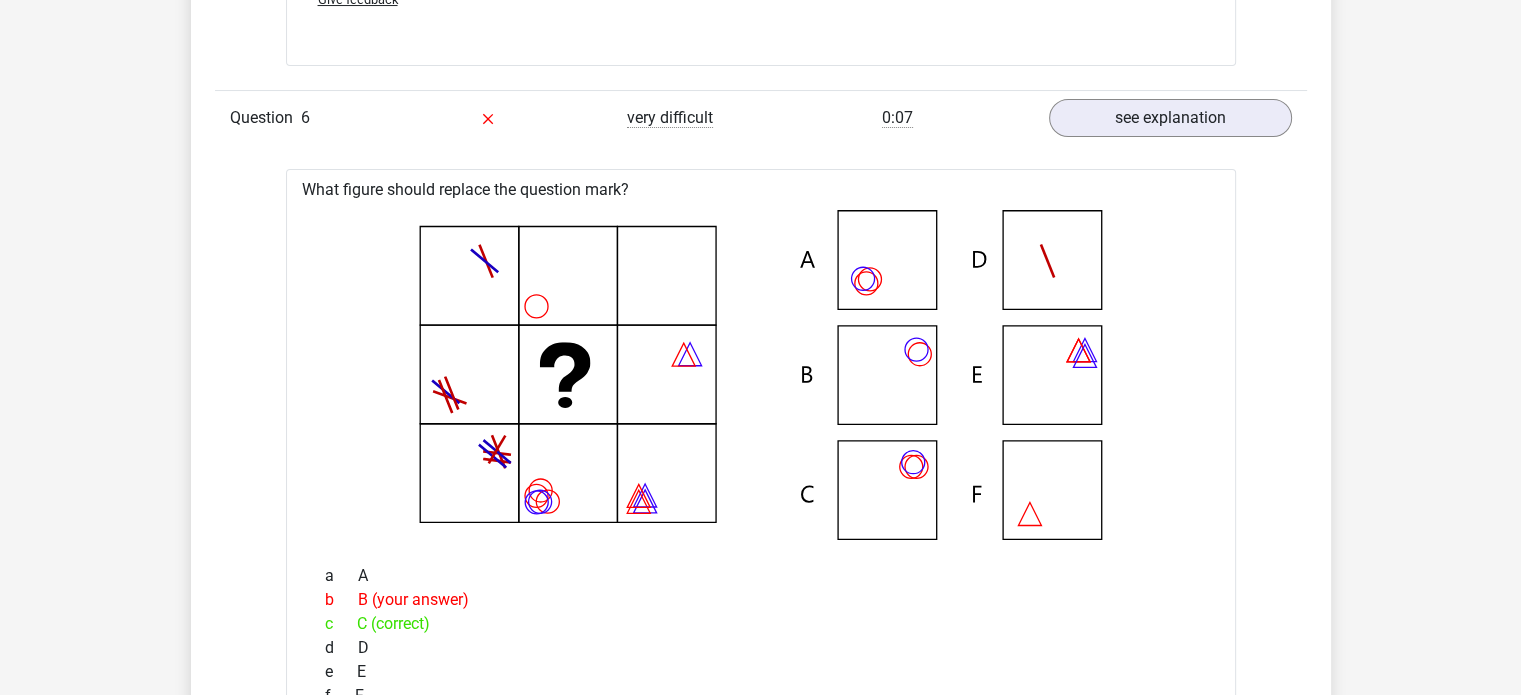 click on "Question
1
very difficult
0:56
see explanation
What figure should replace the question mark?" at bounding box center (761, -2526) 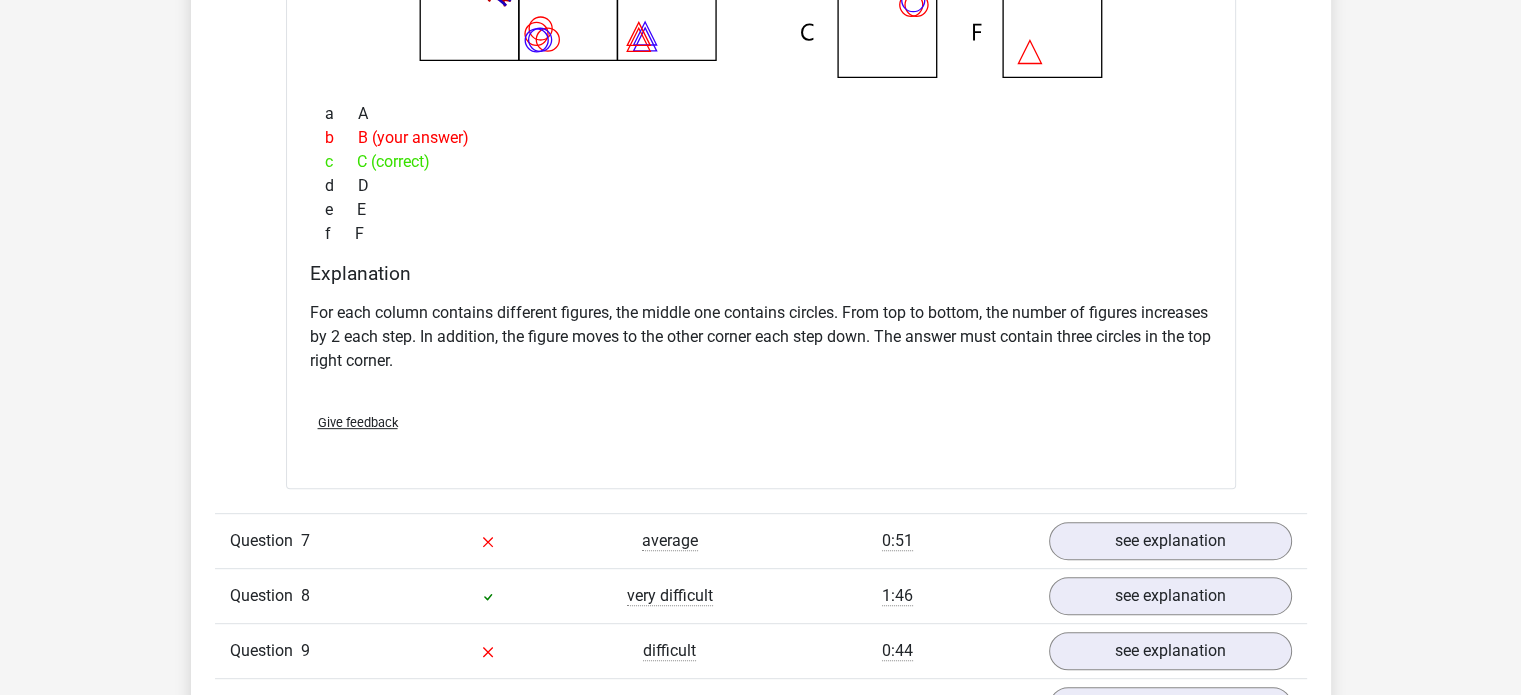 scroll, scrollTop: 8450, scrollLeft: 0, axis: vertical 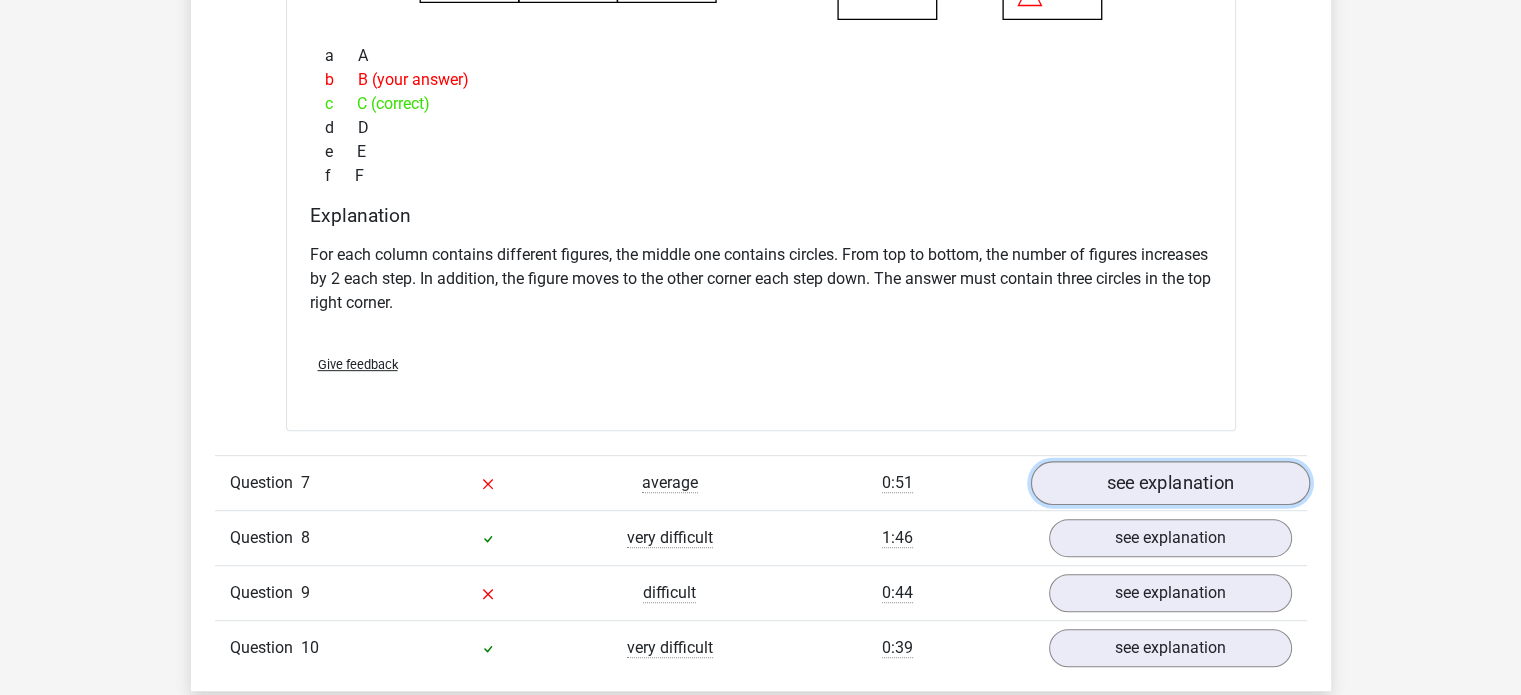 click on "see explanation" at bounding box center [1169, 483] 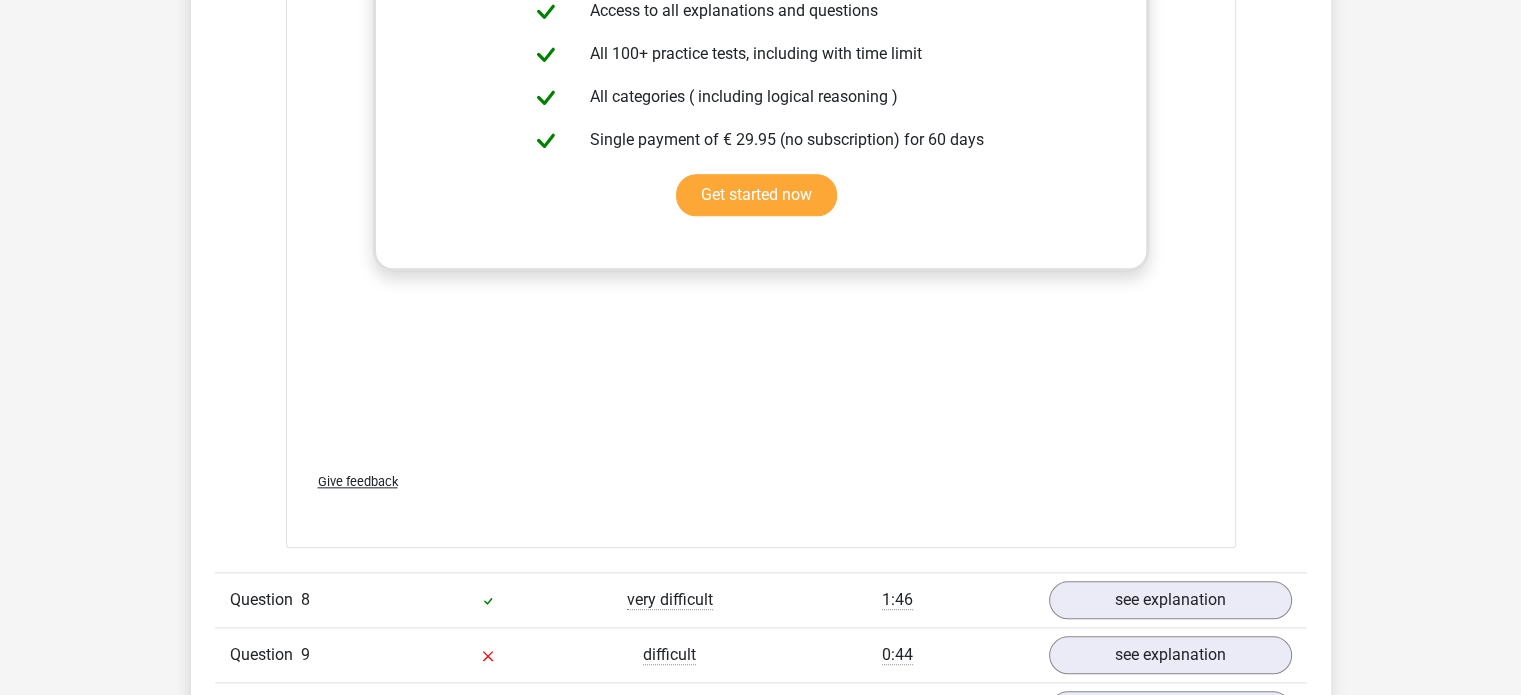 scroll, scrollTop: 9770, scrollLeft: 0, axis: vertical 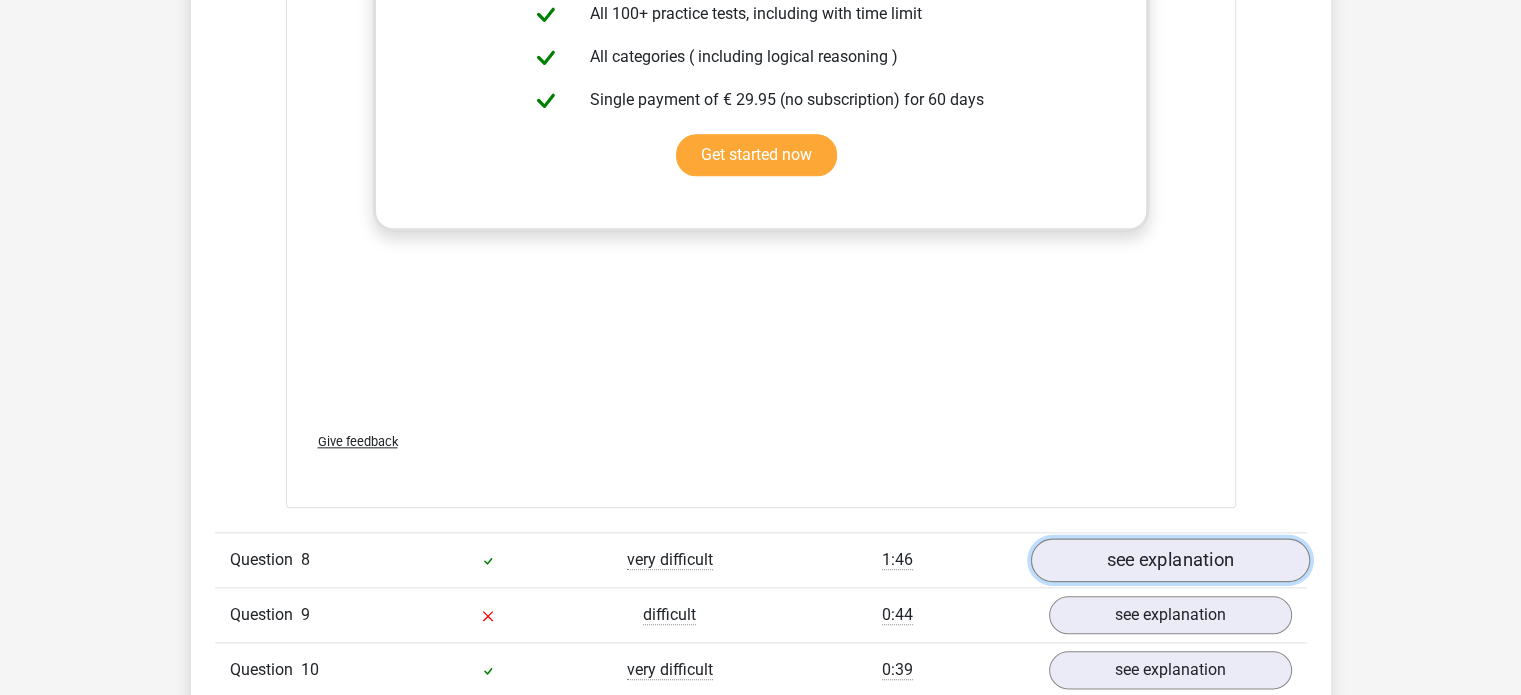 click on "see explanation" at bounding box center [1169, 560] 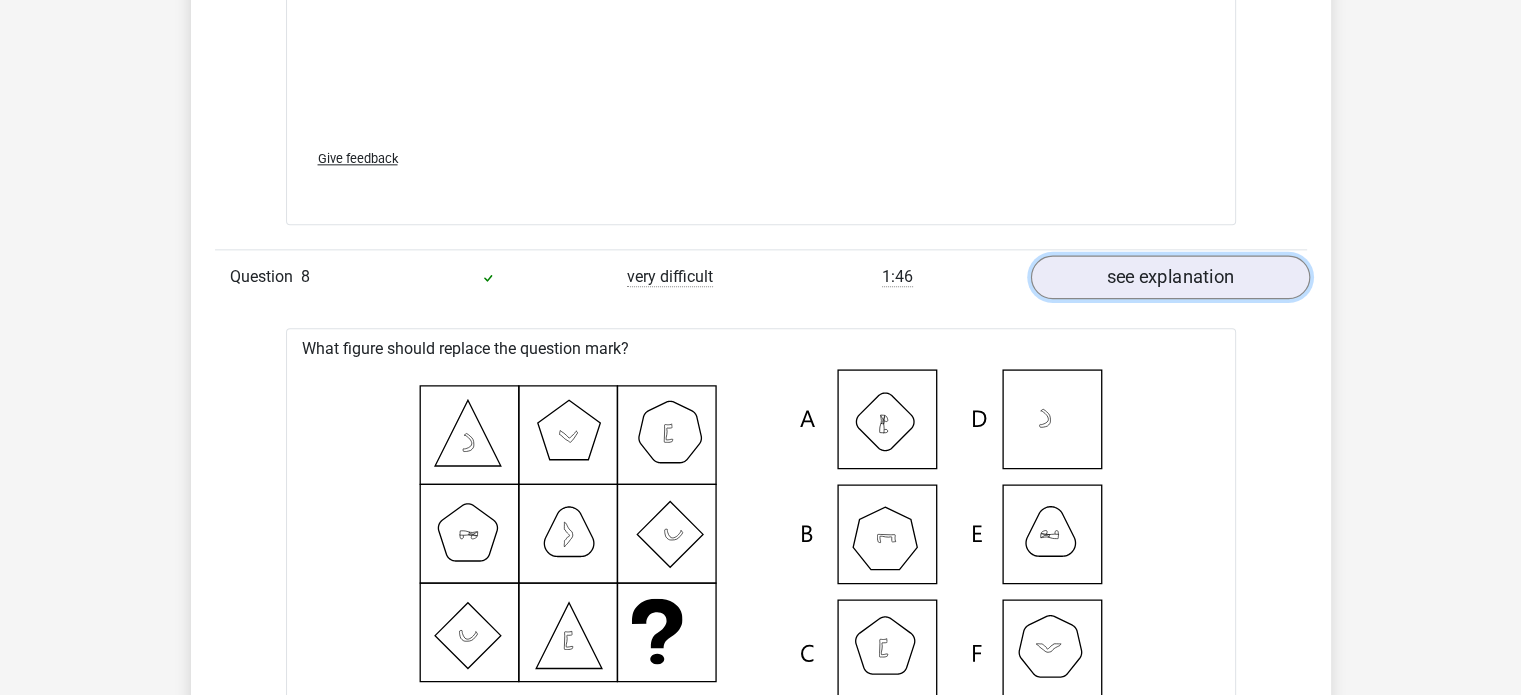 scroll, scrollTop: 10050, scrollLeft: 0, axis: vertical 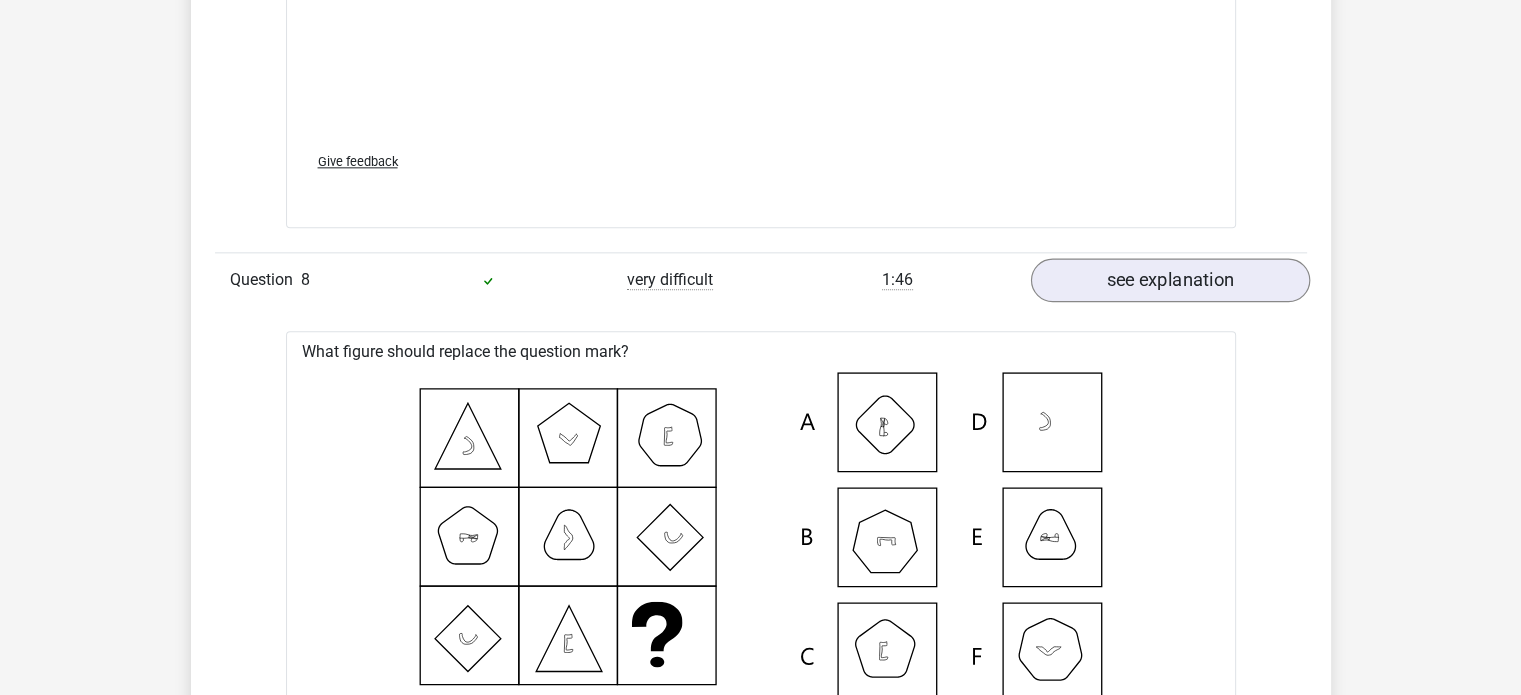 click 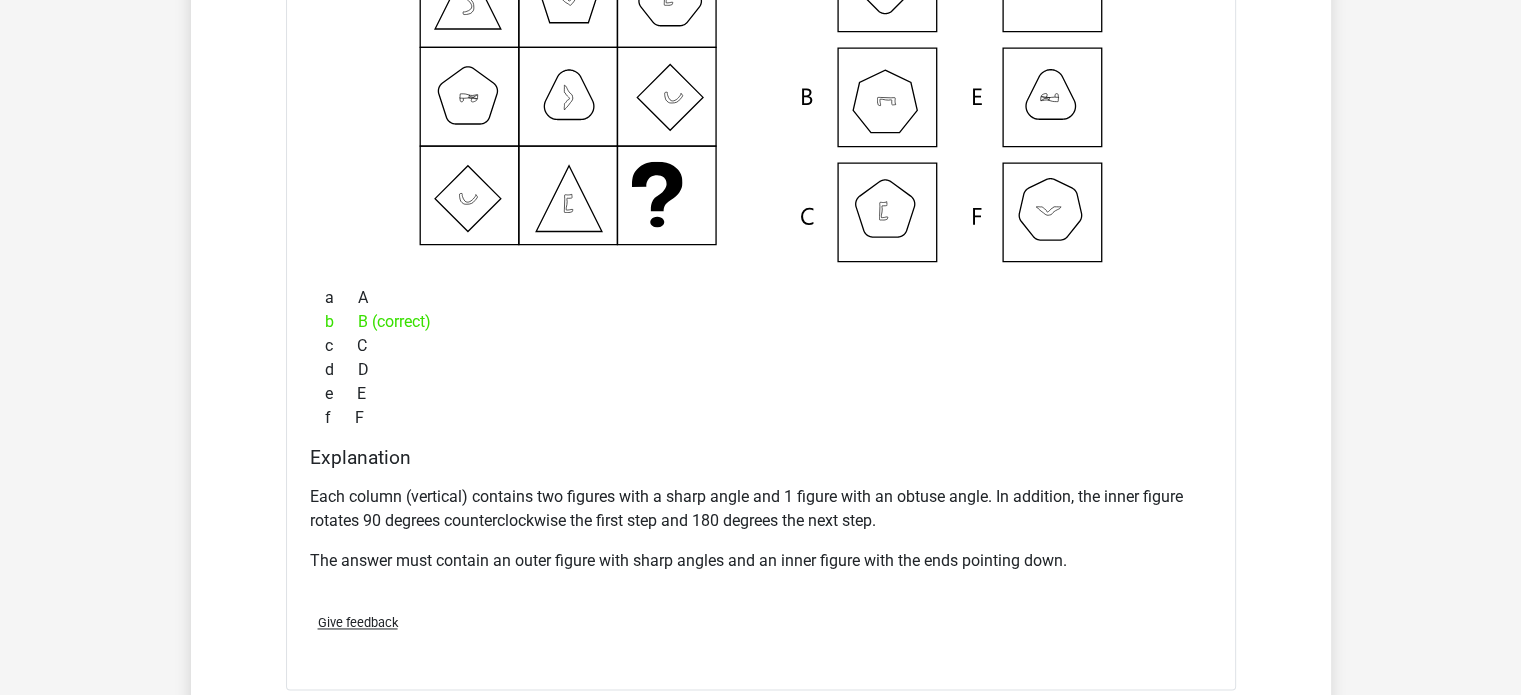 scroll, scrollTop: 10450, scrollLeft: 0, axis: vertical 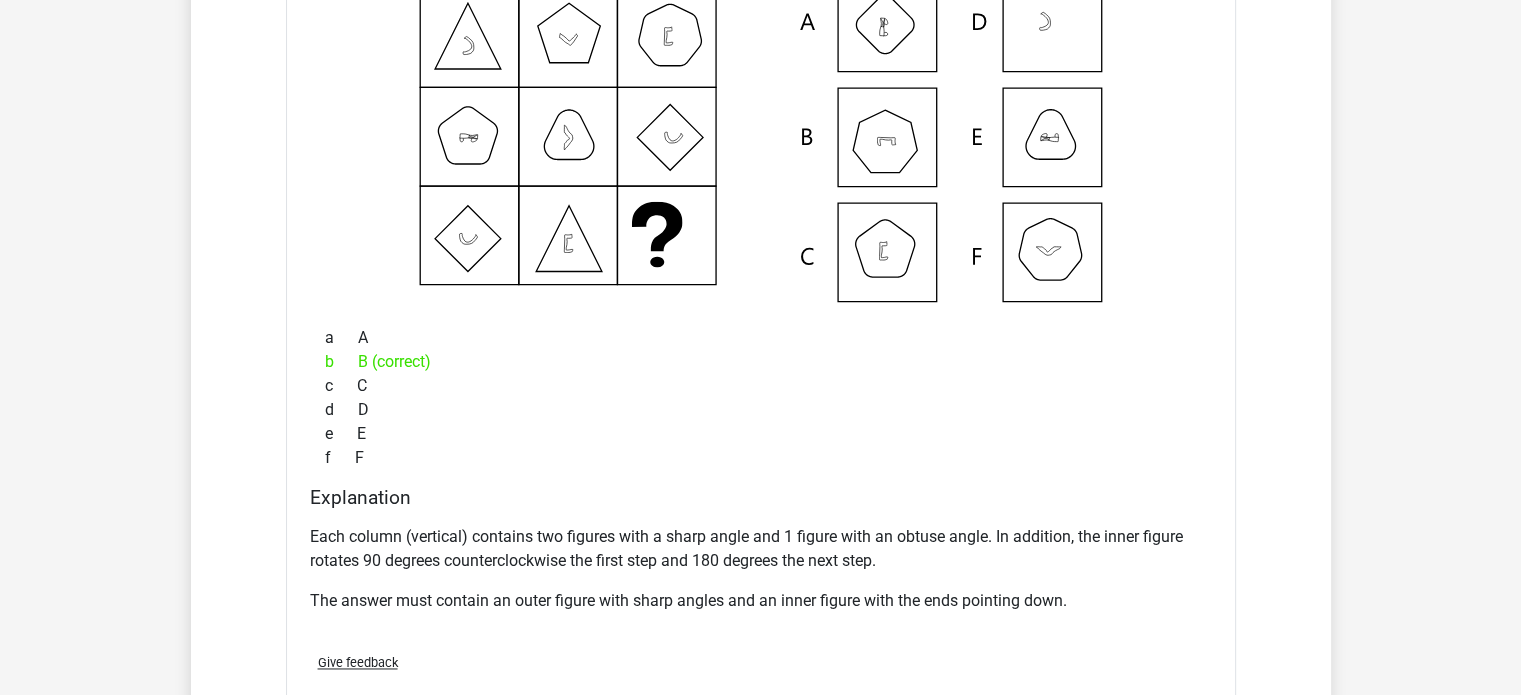 click on "Question
1
very difficult
0:56
see explanation
What figure should replace the question mark?" at bounding box center [761, -3952] 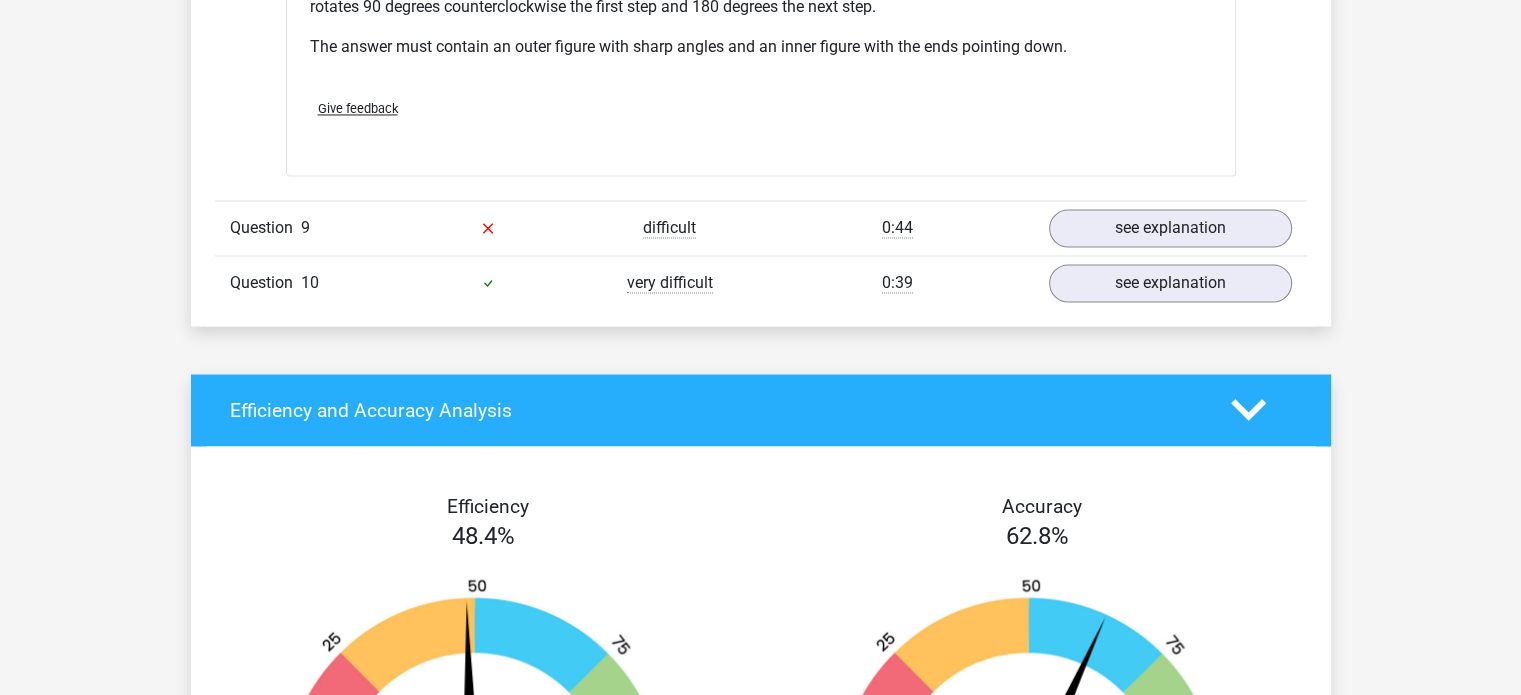 scroll, scrollTop: 11010, scrollLeft: 0, axis: vertical 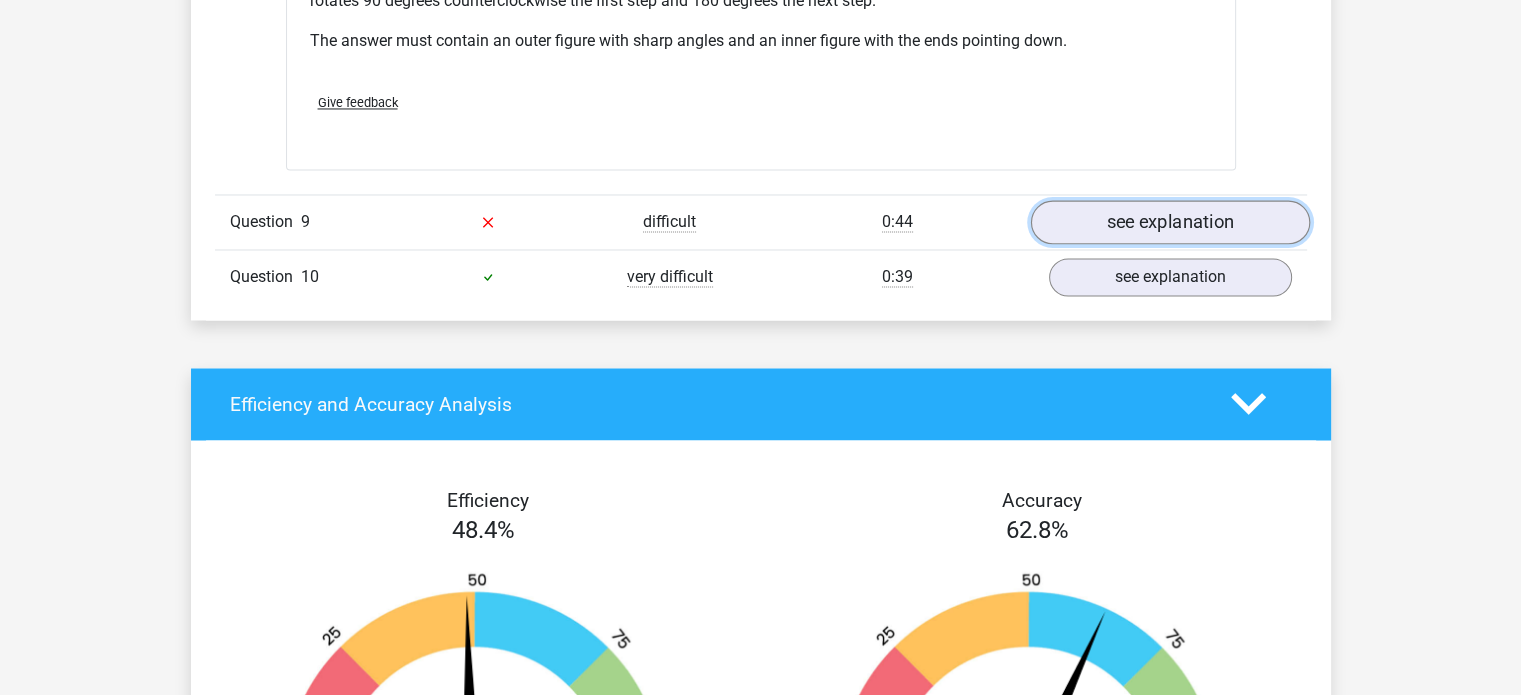 click on "see explanation" at bounding box center [1169, 222] 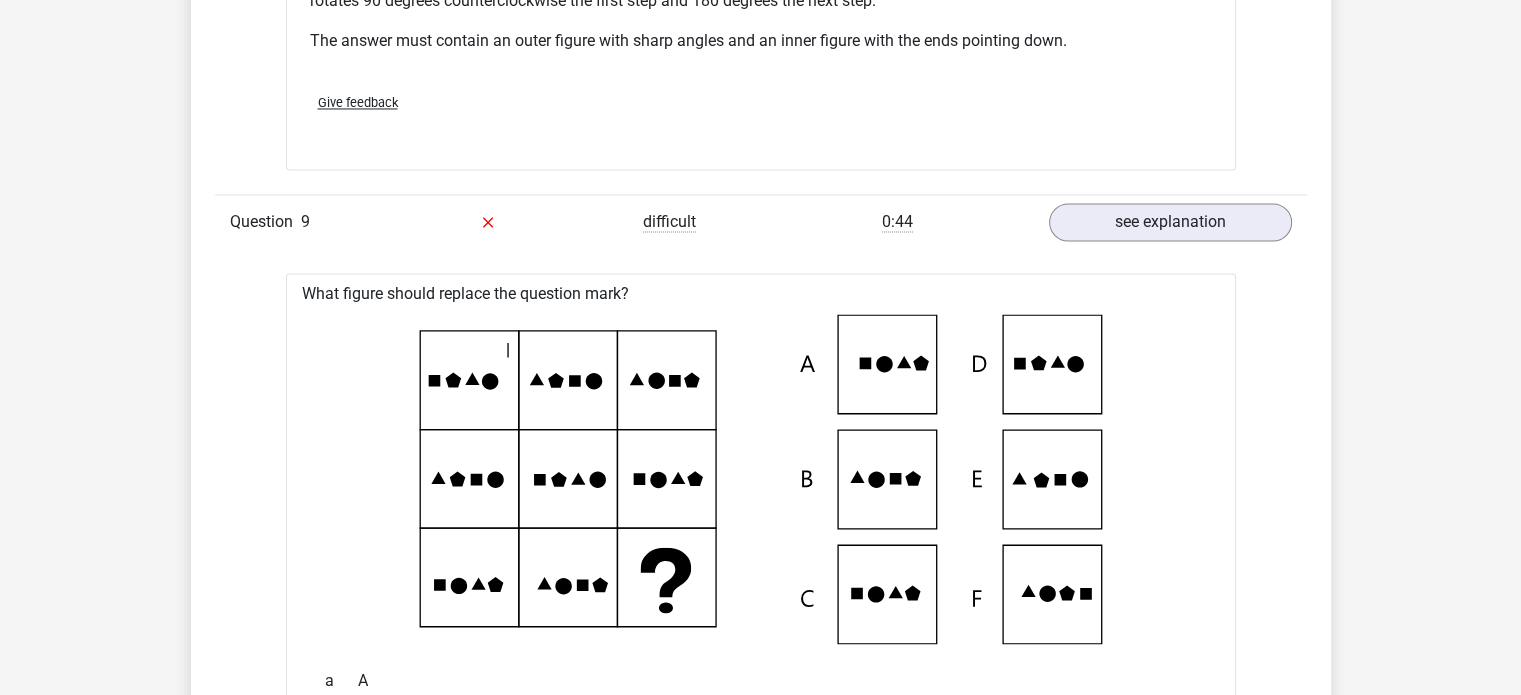 click on "Question
1
very difficult
0:56
see explanation
What figure should replace the question mark?" at bounding box center (761, -3841) 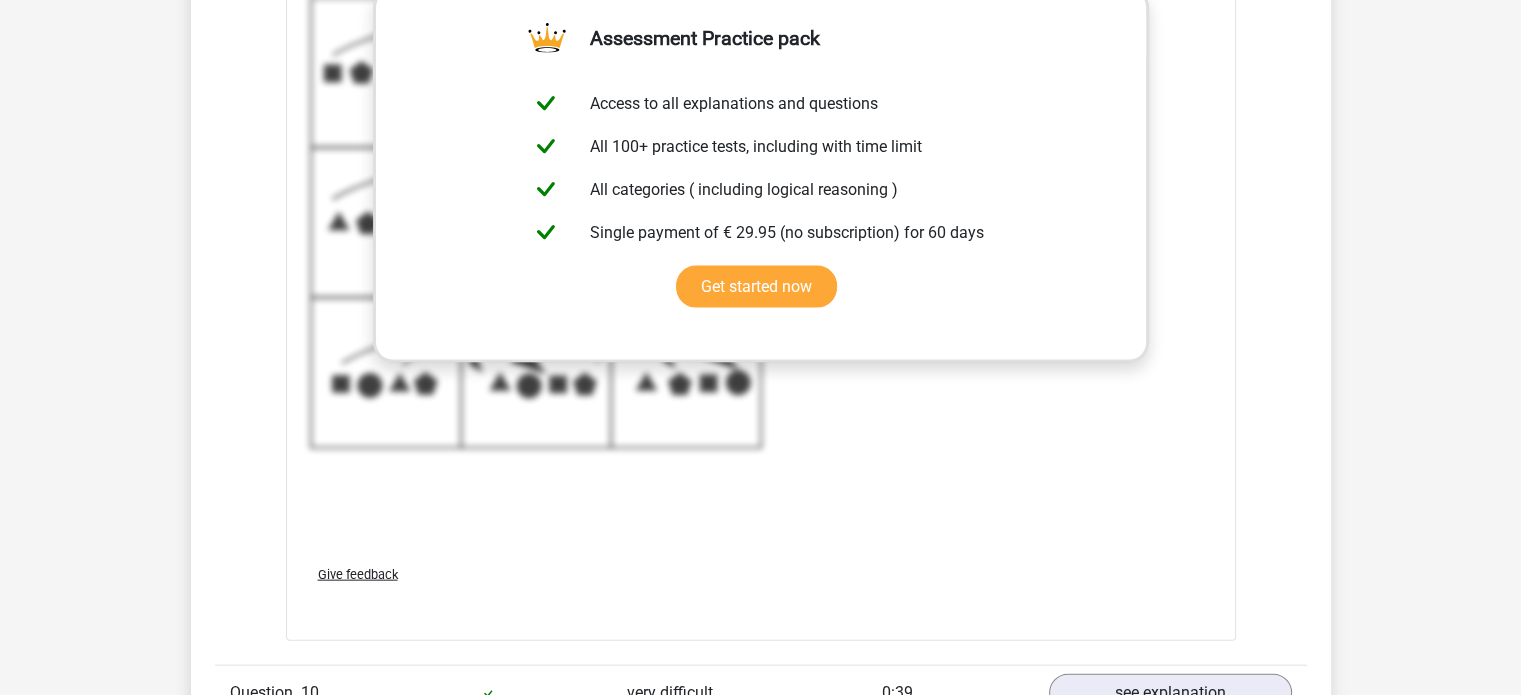 scroll, scrollTop: 12010, scrollLeft: 0, axis: vertical 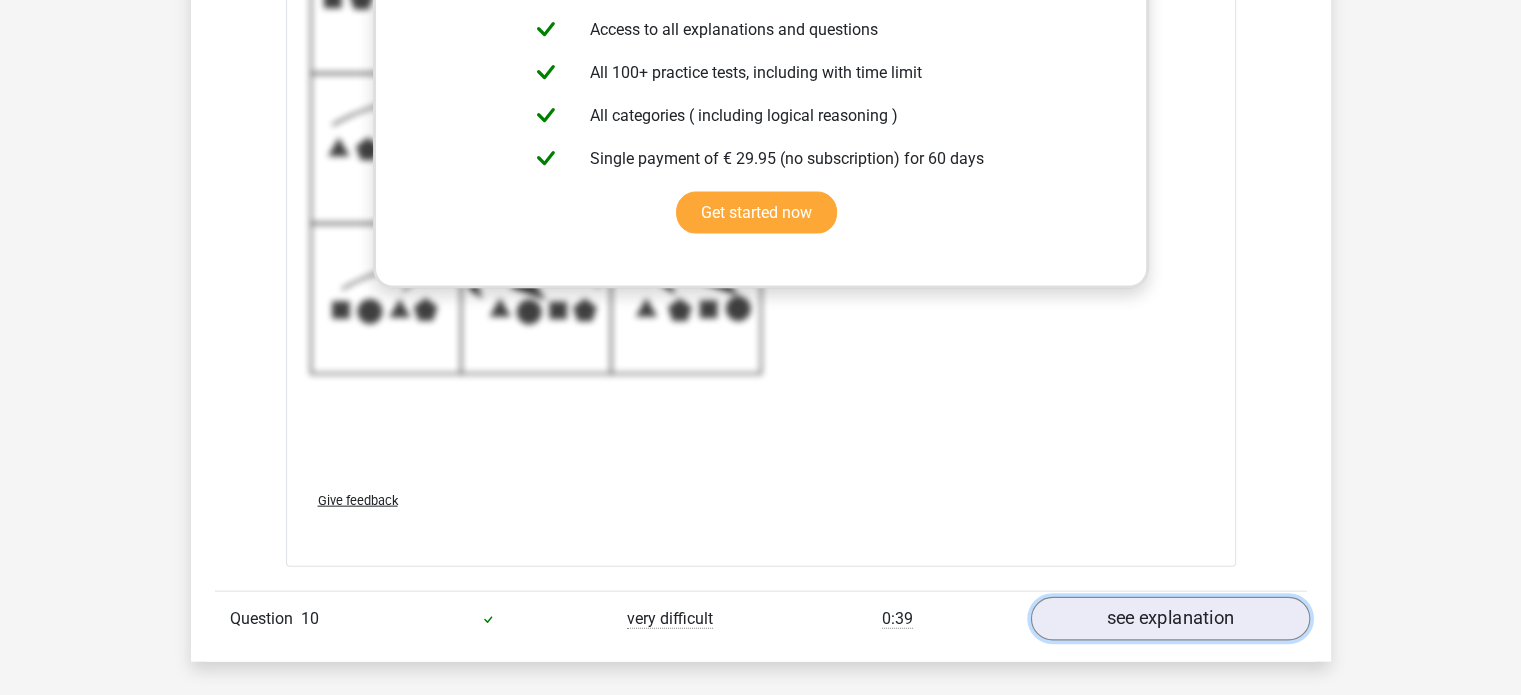 click on "see explanation" at bounding box center [1169, 619] 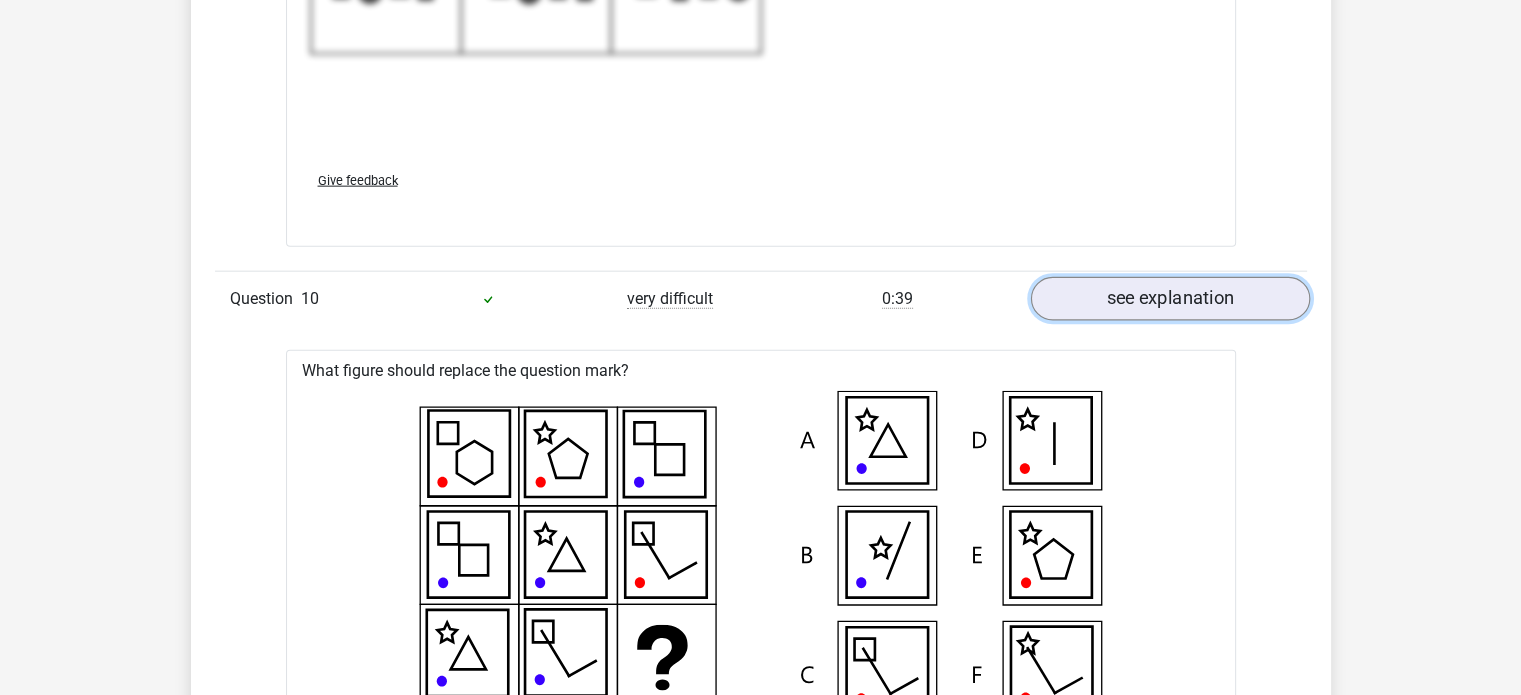 scroll, scrollTop: 12370, scrollLeft: 0, axis: vertical 